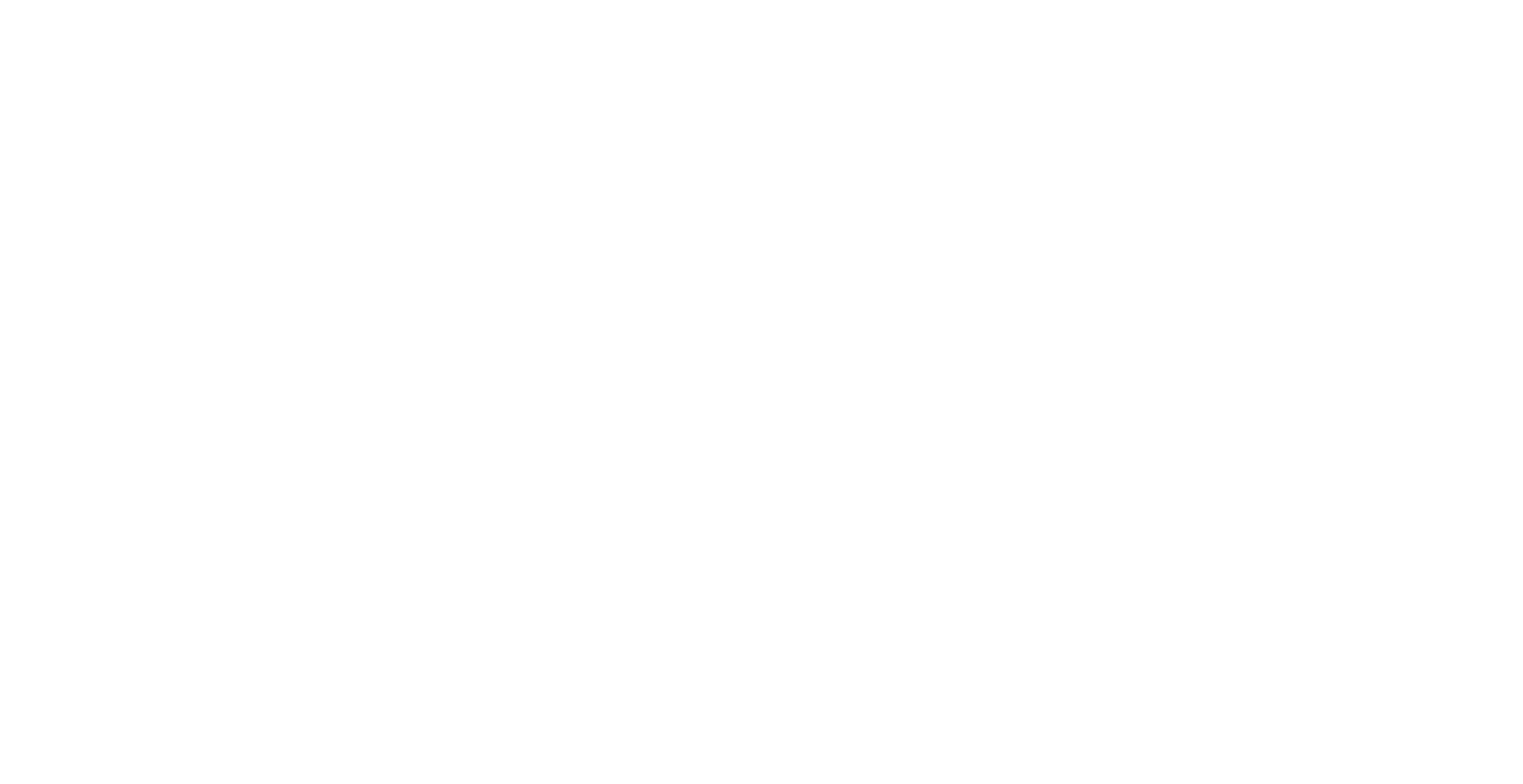 scroll, scrollTop: 0, scrollLeft: 0, axis: both 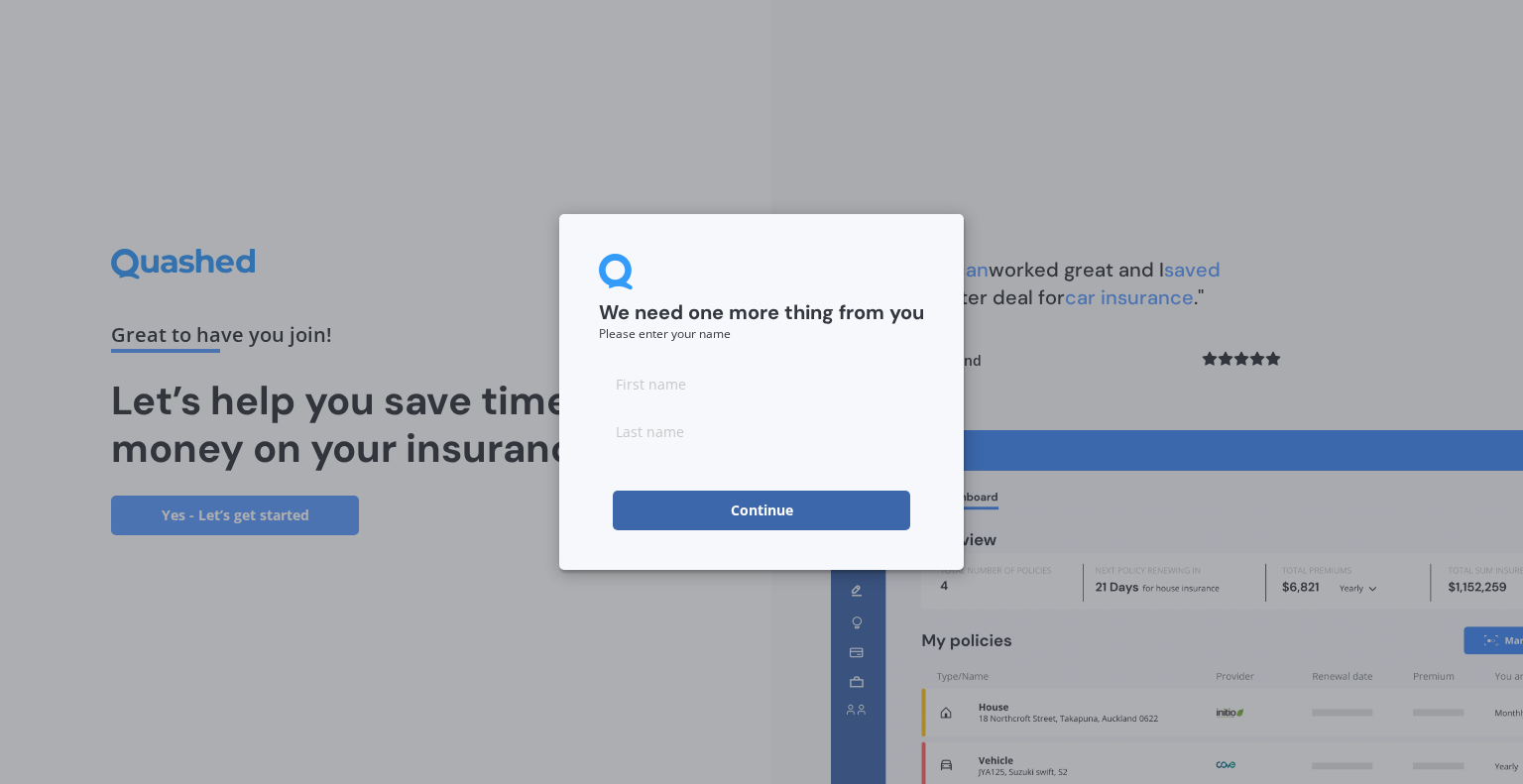 click at bounding box center [762, 384] 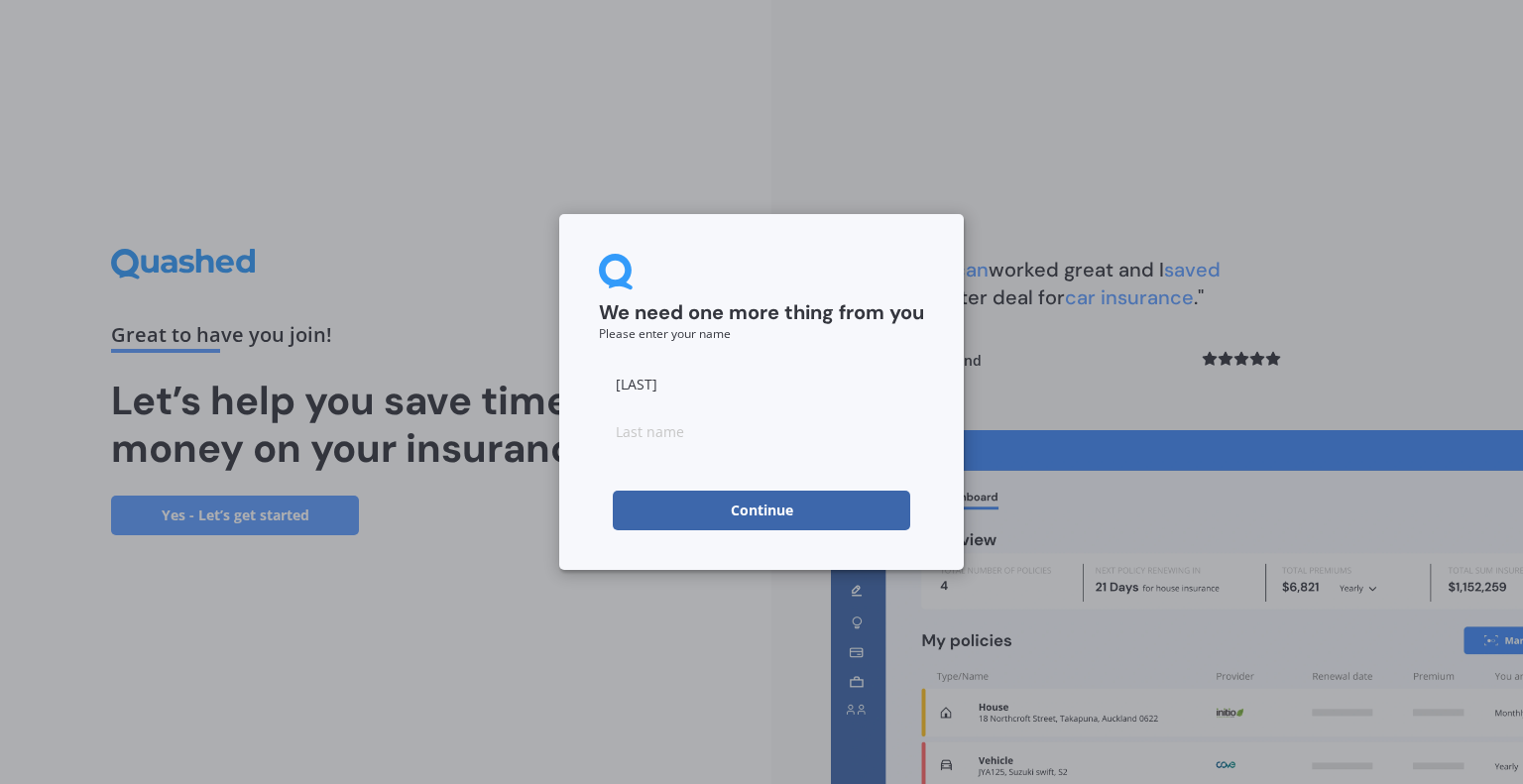 type on "[LAST]" 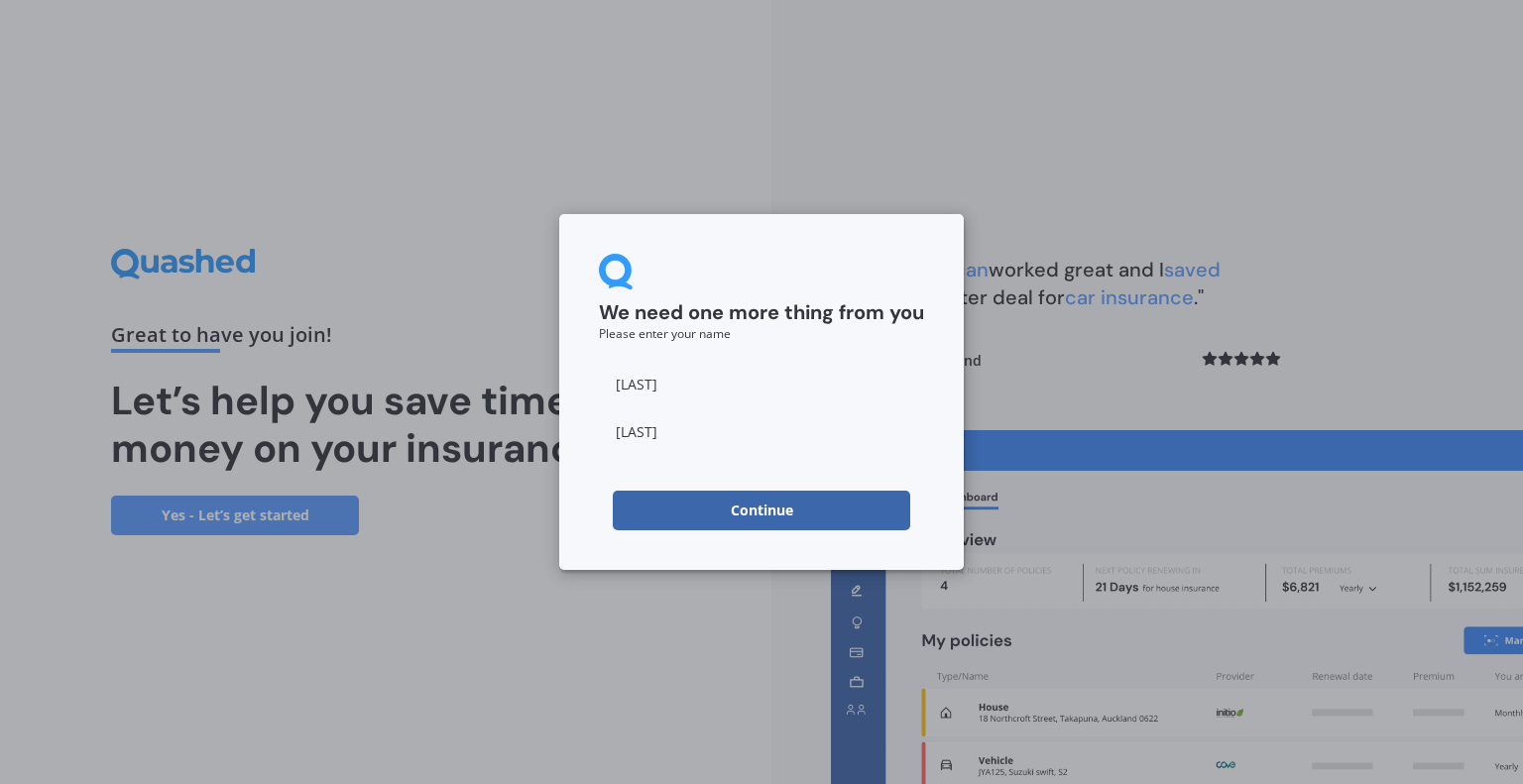 type on "[LAST]" 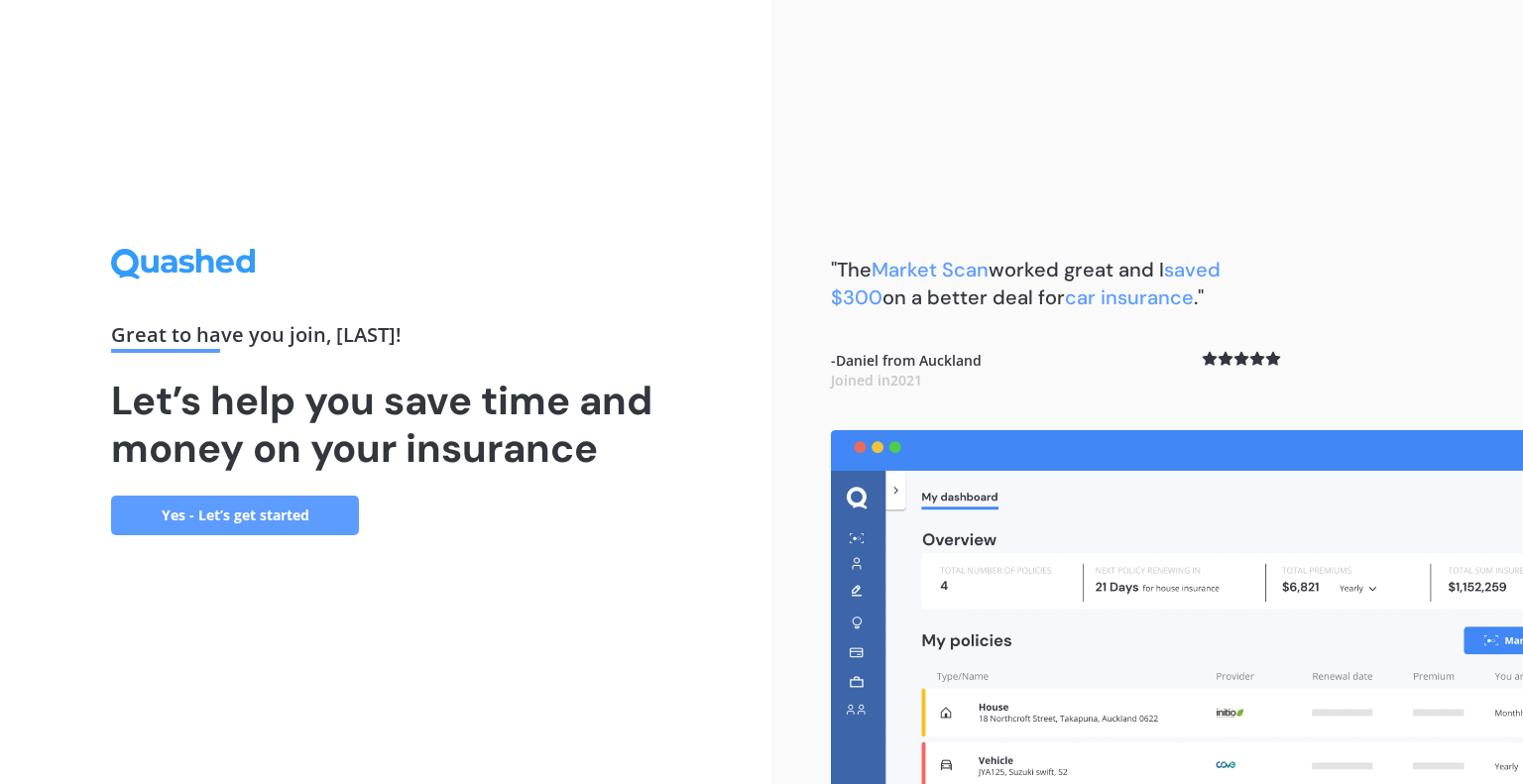click on "Yes - Let’s get started" at bounding box center (235, 515) 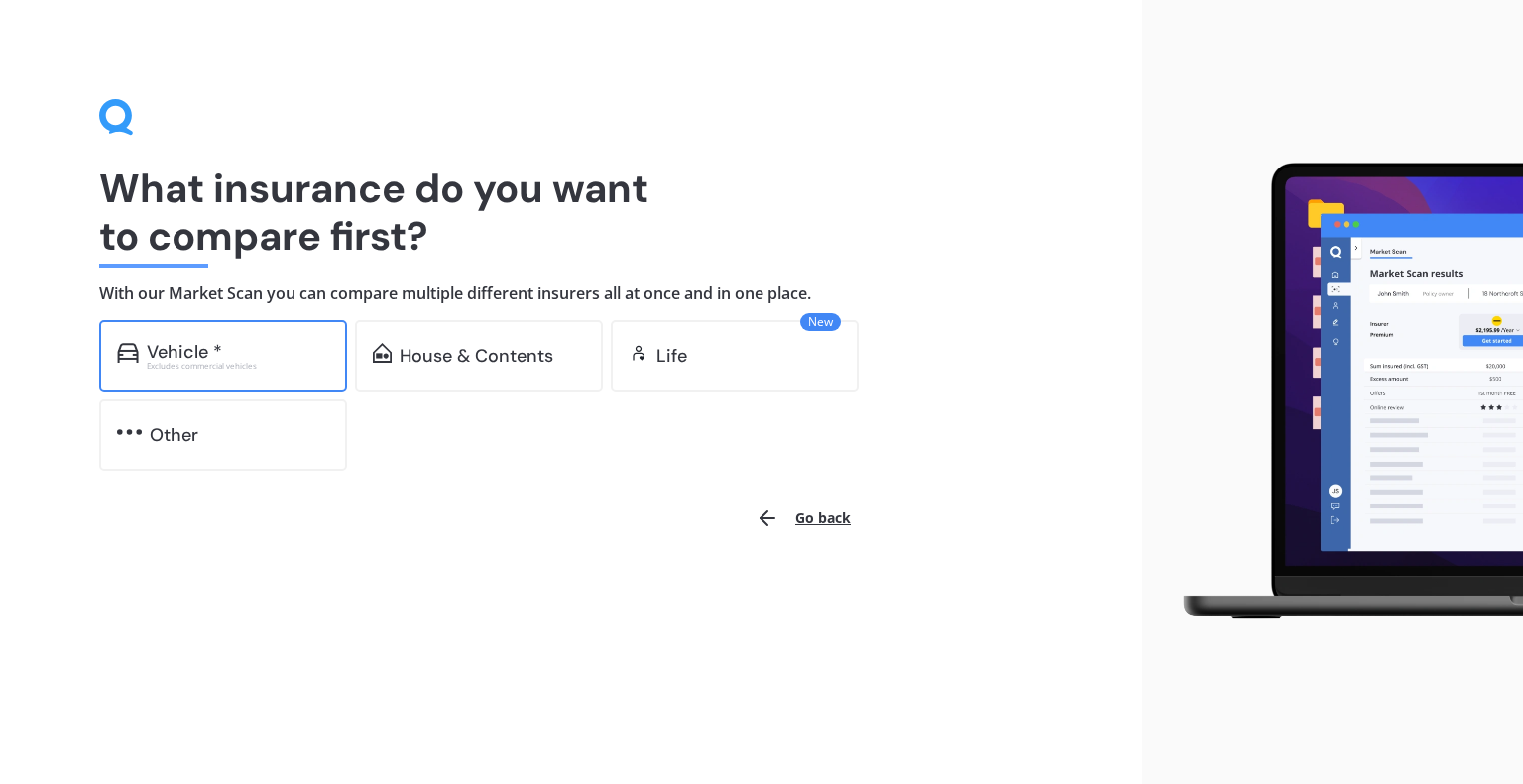 click on "Excludes commercial vehicles" at bounding box center [238, 366] 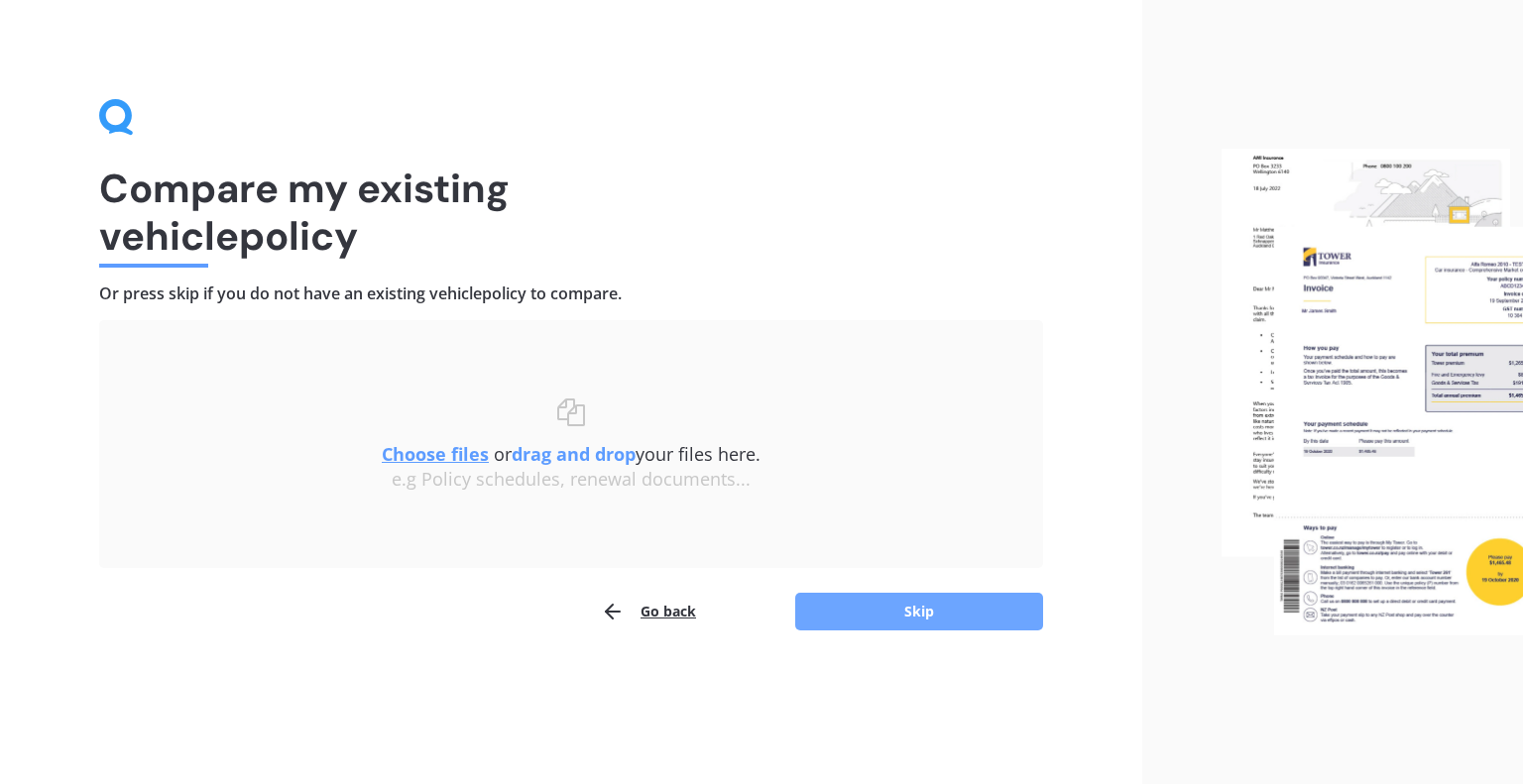 click on "Skip" at bounding box center (919, 612) 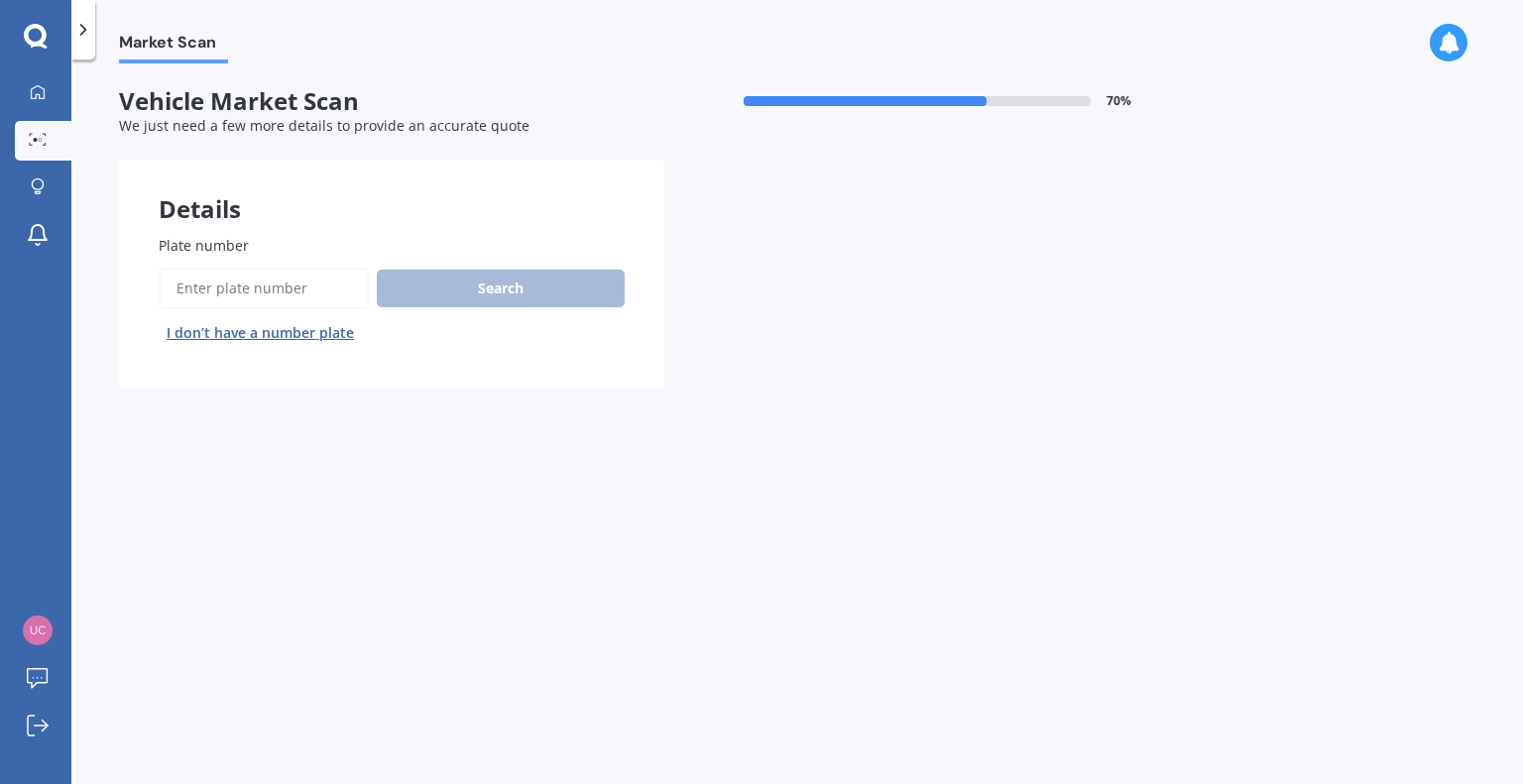 click on "Plate number" at bounding box center [264, 288] 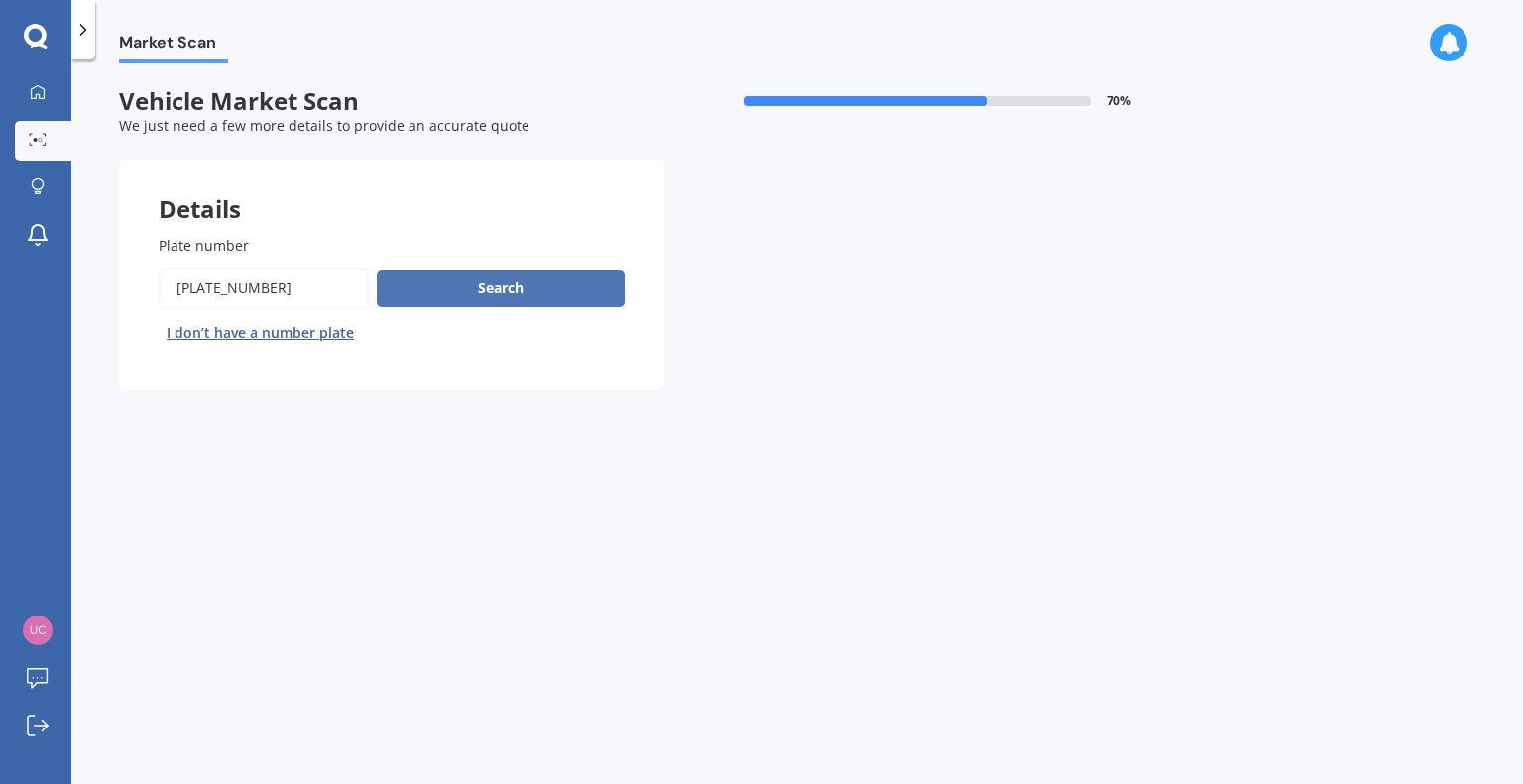 click on "Search" at bounding box center (501, 288) 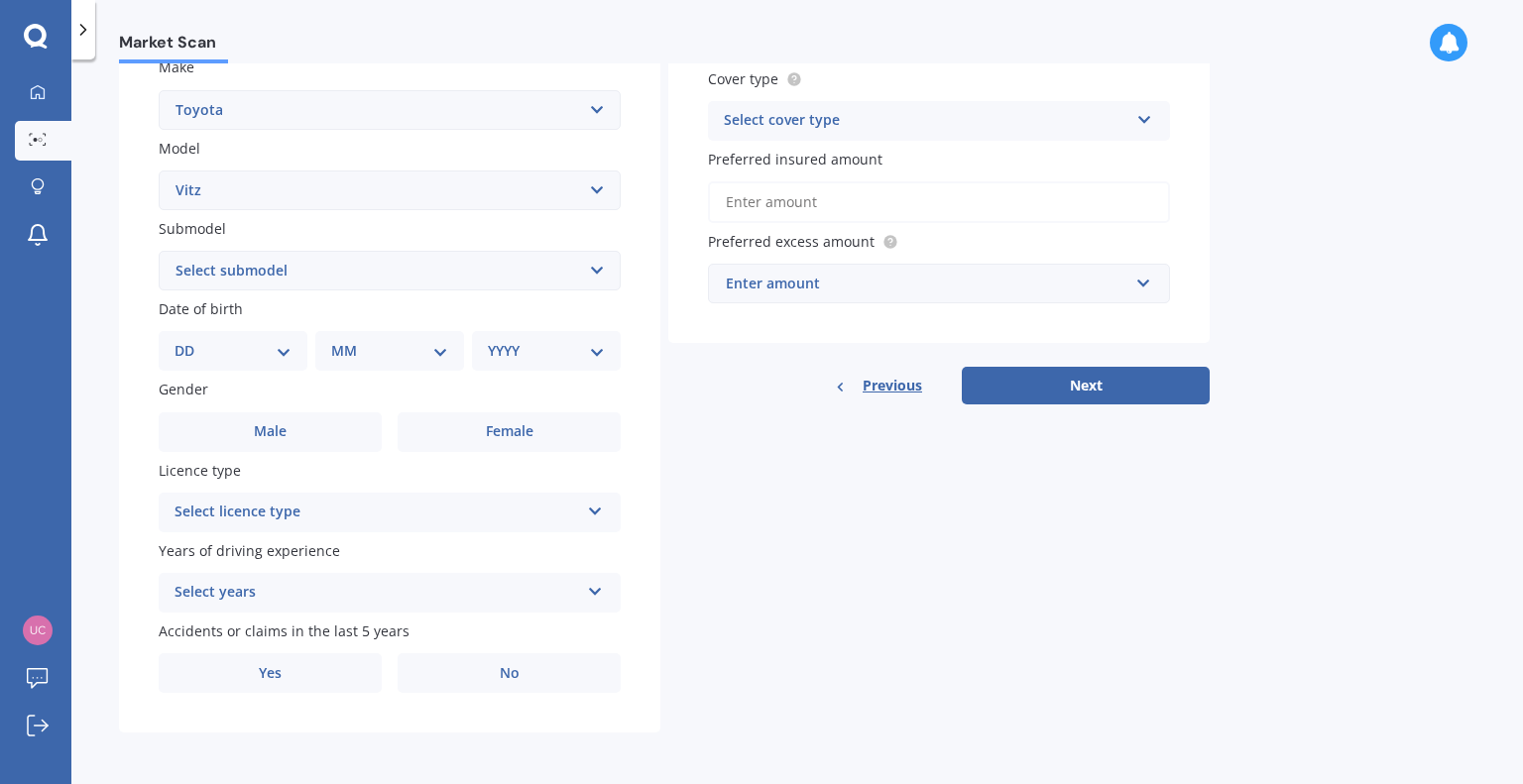 scroll, scrollTop: 385, scrollLeft: 0, axis: vertical 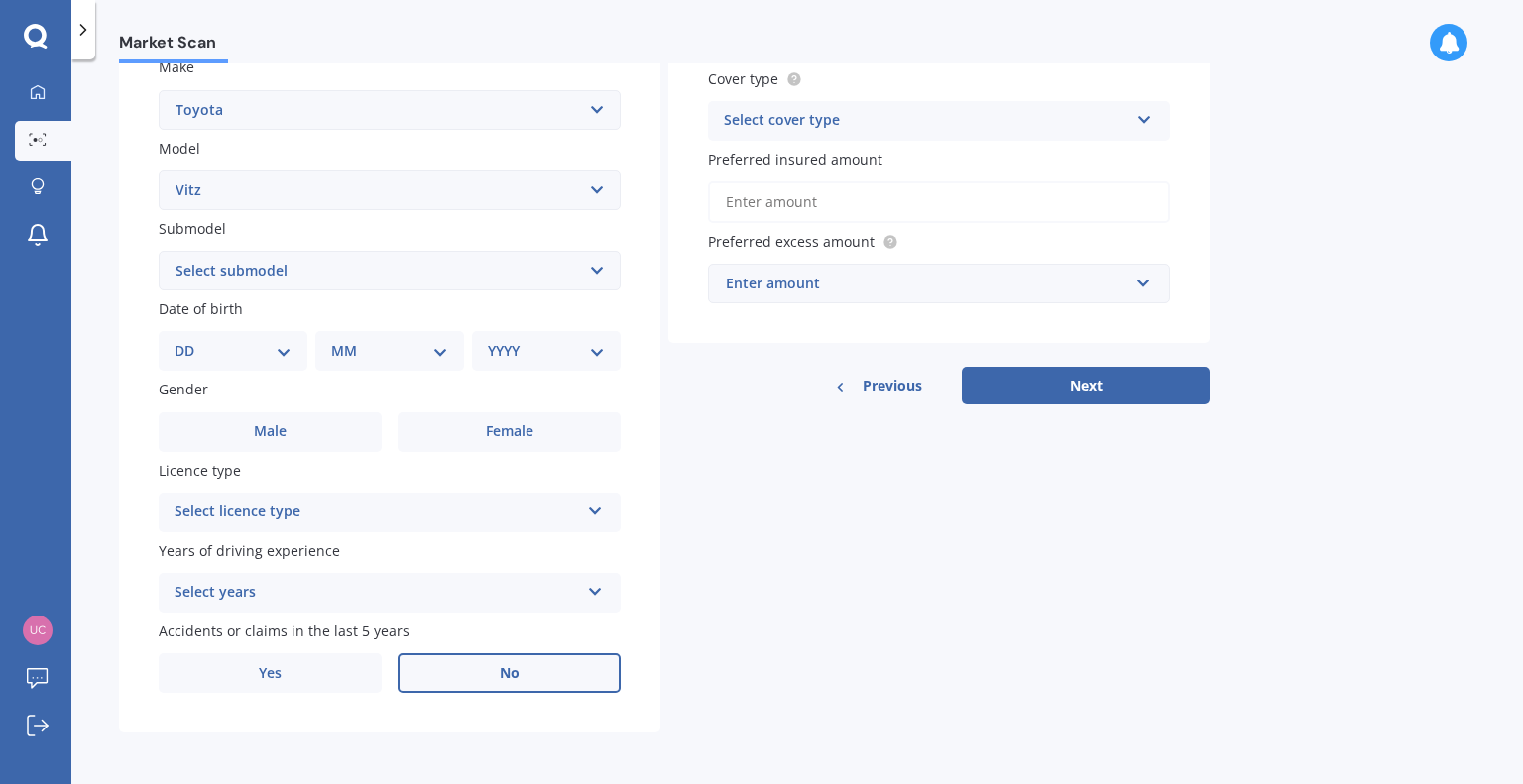 click on "No" at bounding box center (509, 432) 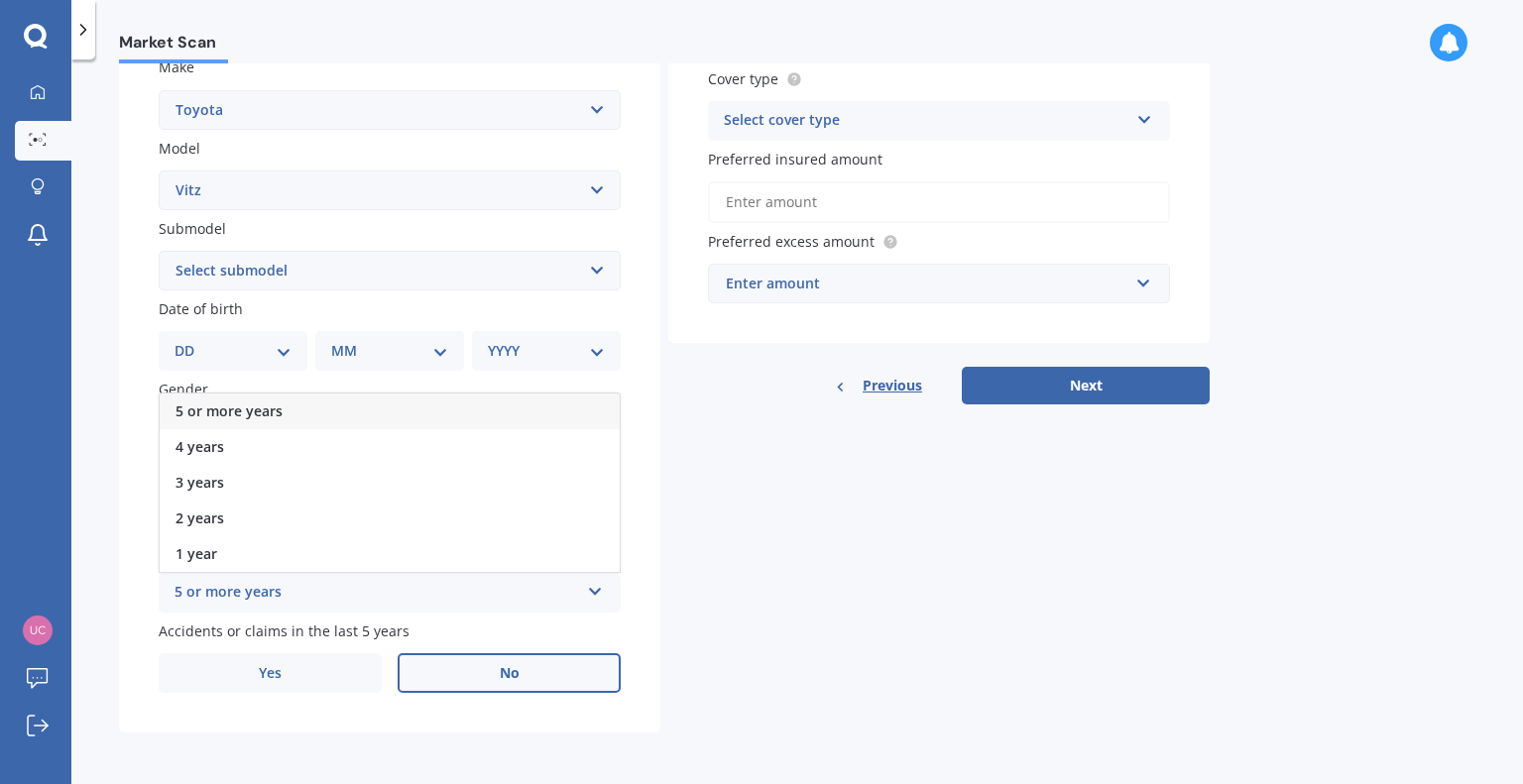 click on "5 or more years" at bounding box center [390, 411] 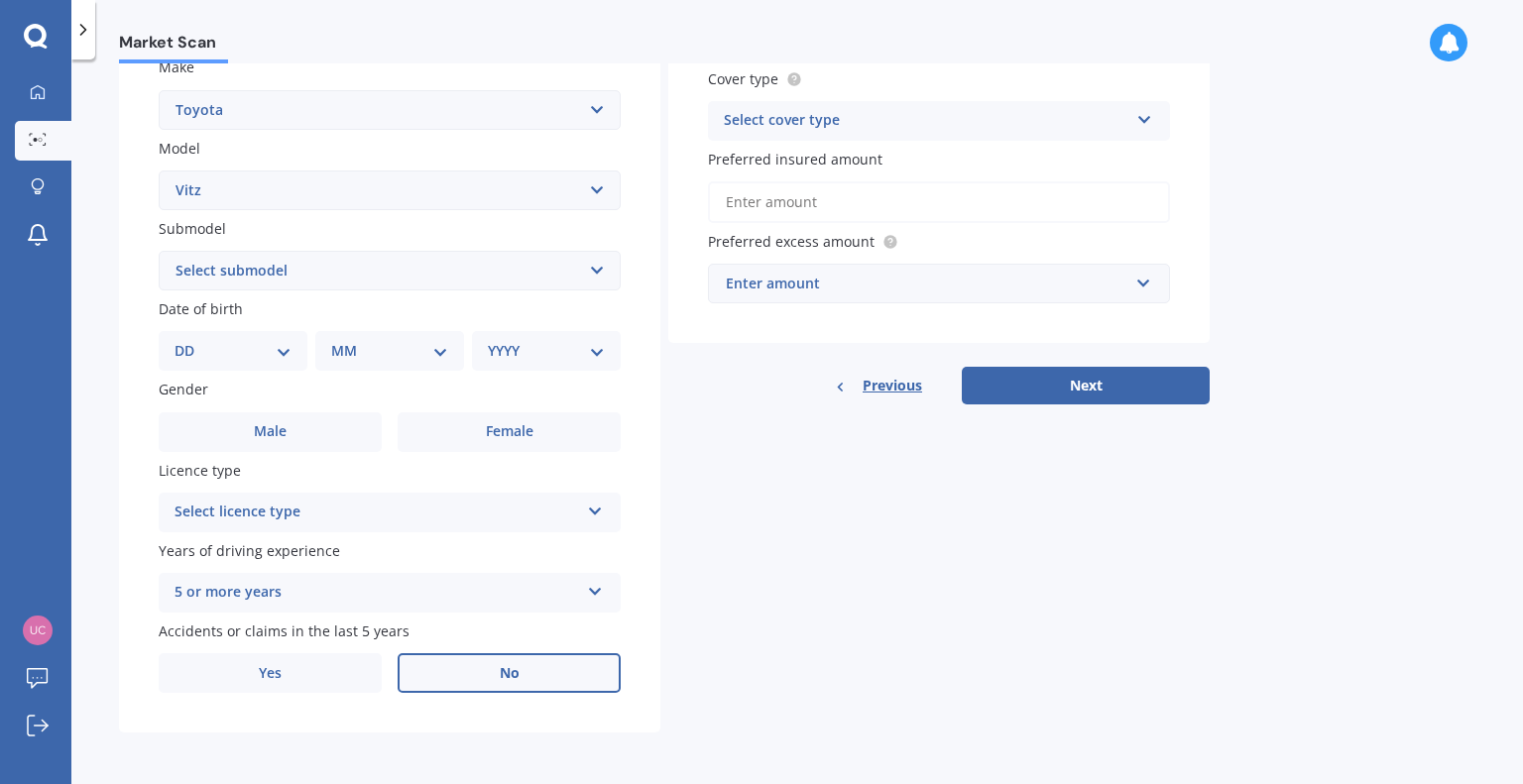 click on "Select licence type NZ Full NZ Restricted NZ Learners Australia United Kingdom Ireland South Africa International / Other overseas licence" at bounding box center (390, 512) 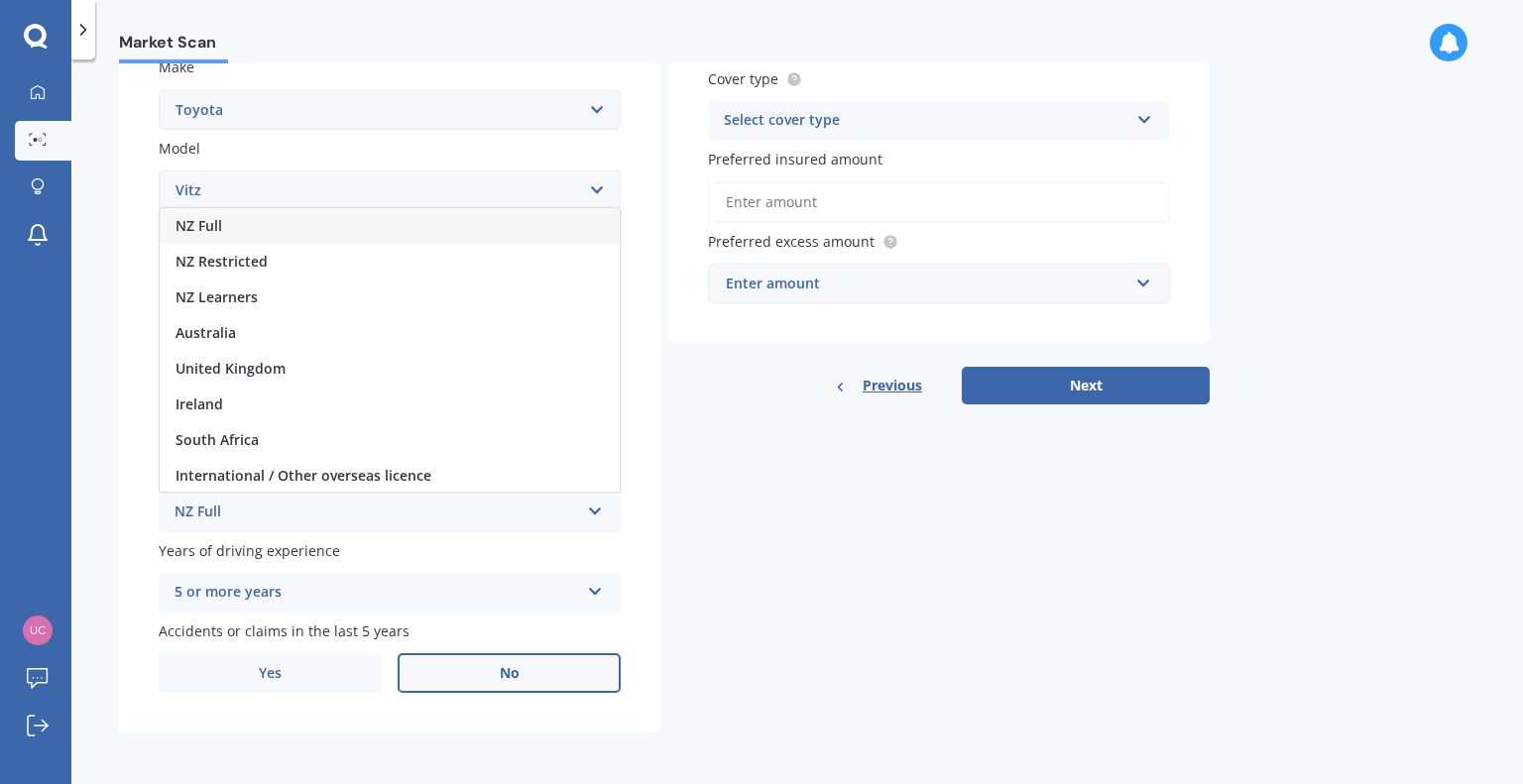 click on "NZ Full" at bounding box center [390, 226] 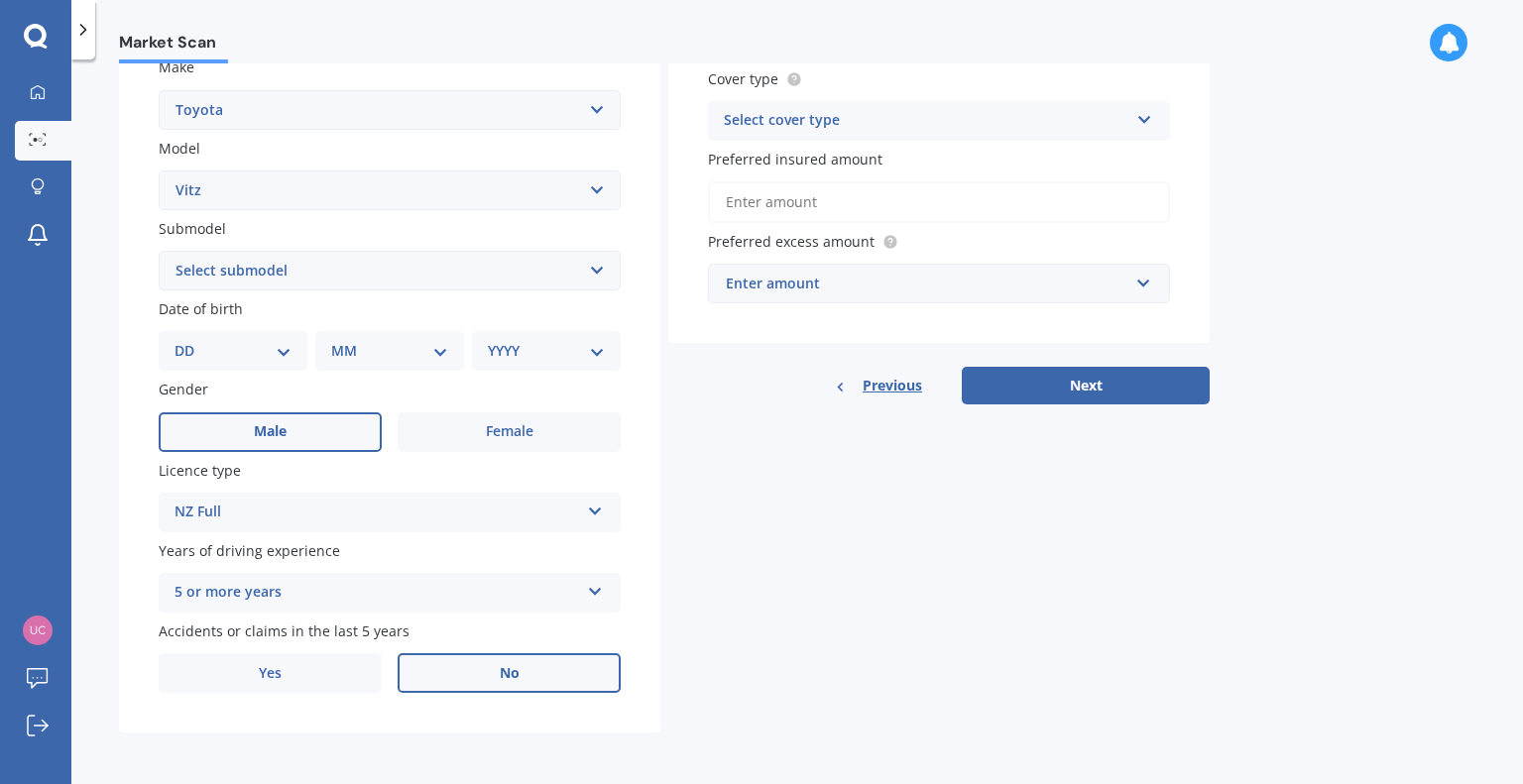 click on "Male" at bounding box center [270, 431] 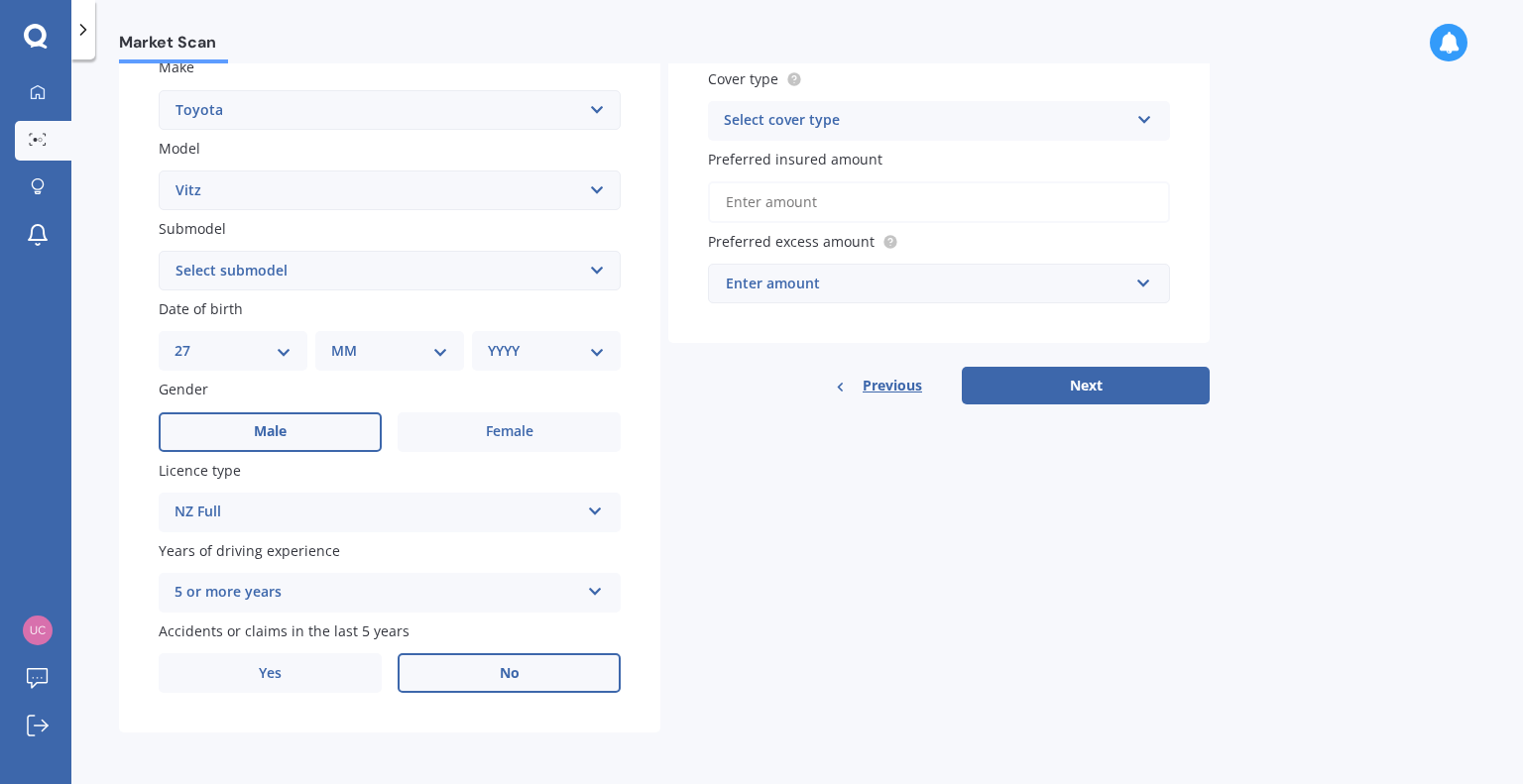 click on "DD 01 02 03 04 05 06 07 08 09 10 11 12 13 14 15 16 17 18 19 20 21 22 23 24 25 26 27 28 29 30 31" at bounding box center [233, 351] 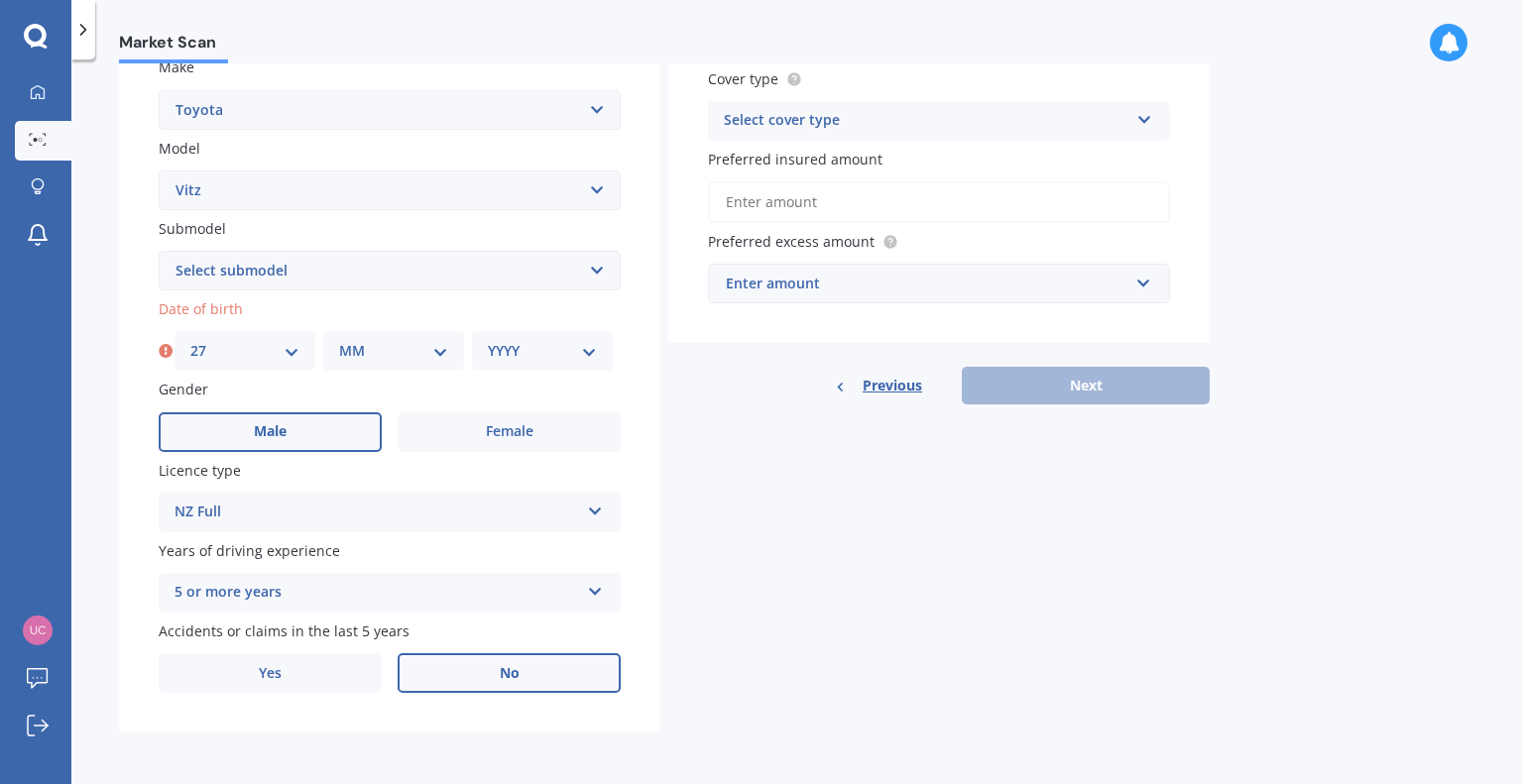 click on "MM 01 02 03 04 05 06 07 08 09 10 11 12" at bounding box center [394, 351] 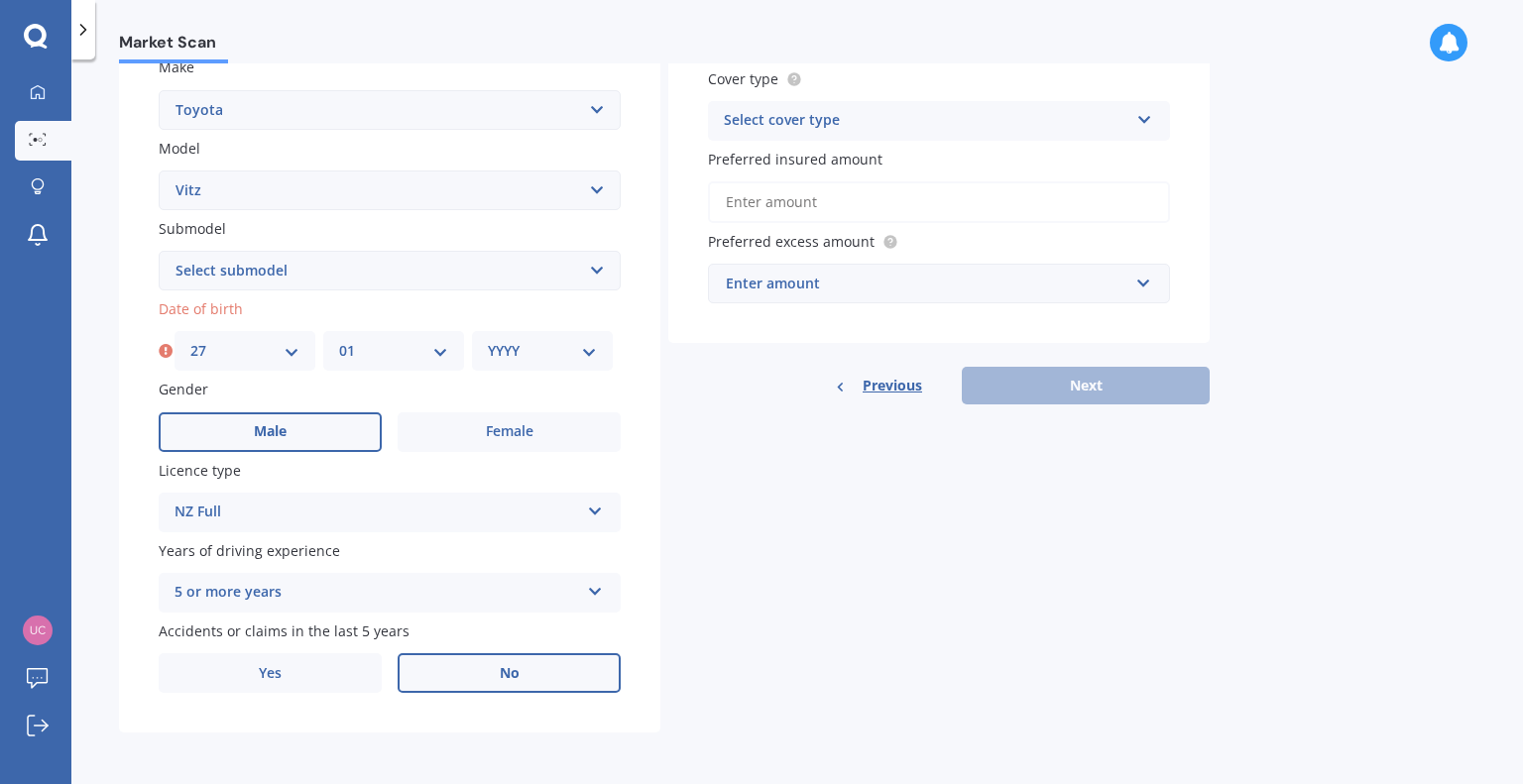 click on "MM 01 02 03 04 05 06 07 08 09 10 11 12" at bounding box center (394, 351) 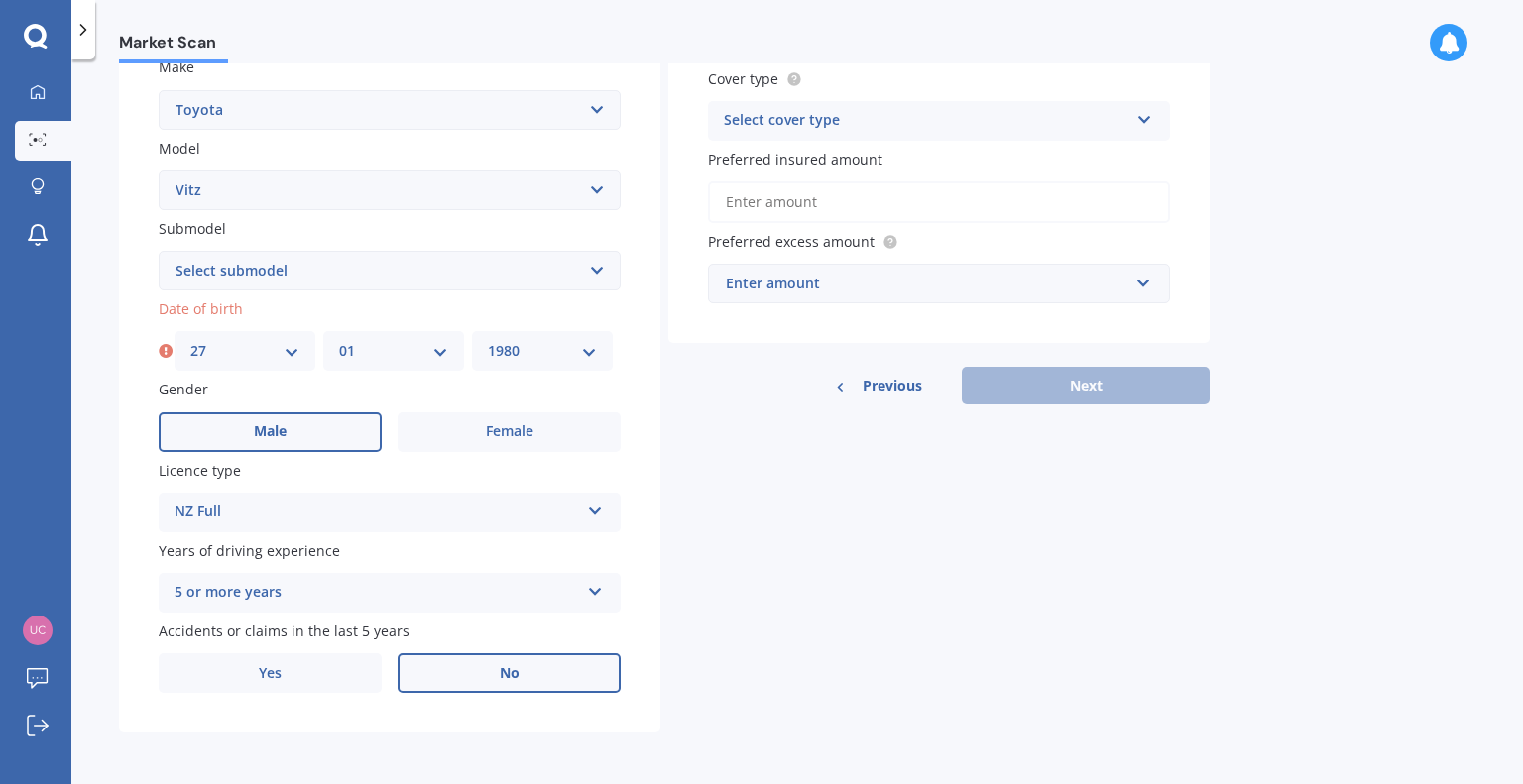 click on "YYYY 2025 2024 2023 2022 2021 2020 2019 2018 2017 2016 2015 2014 2013 2012 2011 2010 2009 2008 2007 2006 2005 2004 2003 2002 2001 2000 1999 1998 1997 1996 1995 1994 1993 1992 1991 1990 1989 1988 1987 1986 1985 1984 1983 1982 1981 1980 1979 1978 1977 1976 1975 1974 1973 1972 1971 1970 1969 1968 1967 1966 1965 1964 1963 1962 1961 1960 1959 1958 1957 1956 1955 1954 1953 1952 1951 1950 1949 1948 1947 1946 1945 1944 1943 1942 1941 1940 1939 1938 1937 1936 1935 1934 1933 1932 1931 1930 1929 1928 1927 1926" at bounding box center [542, 351] 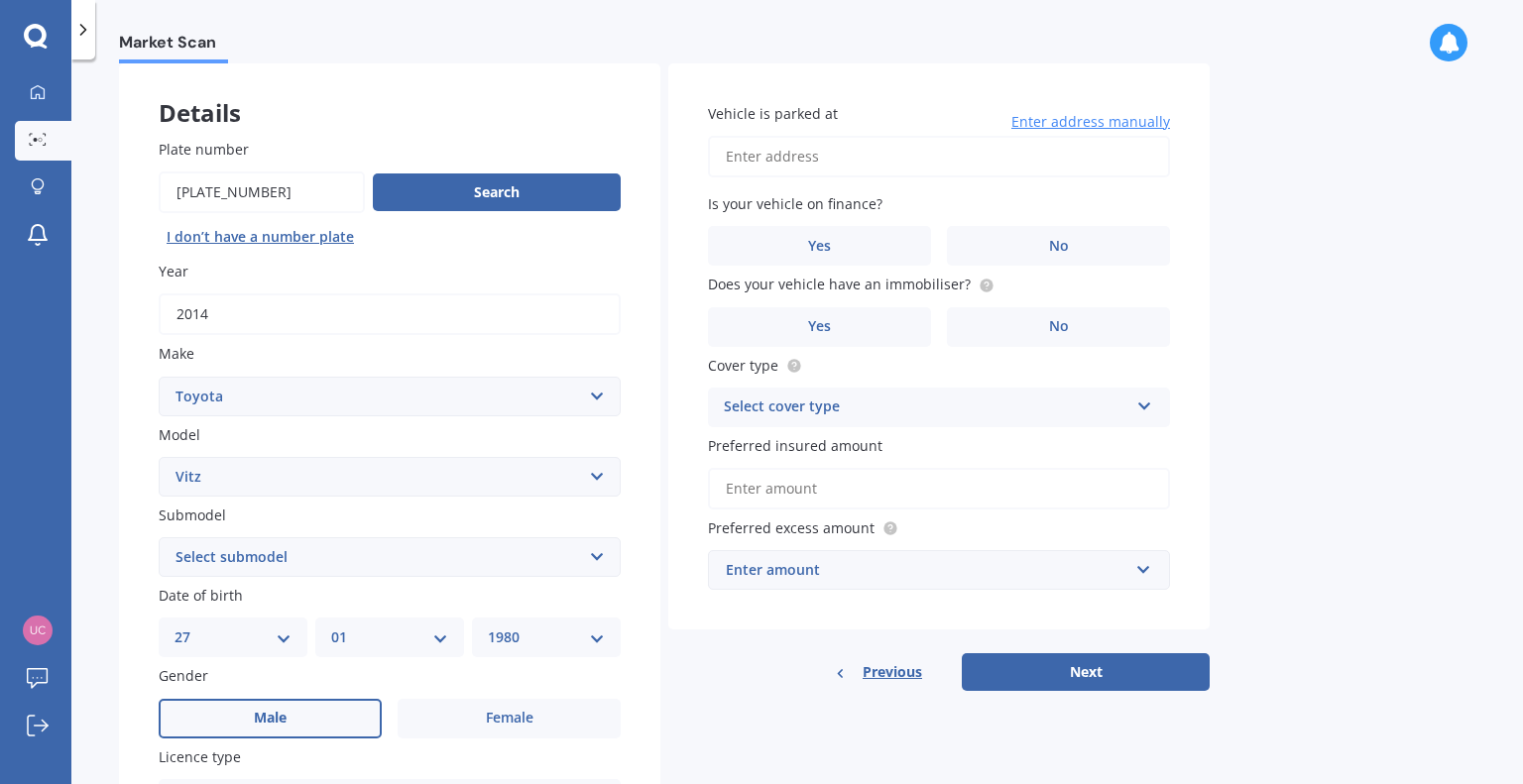 scroll, scrollTop: 95, scrollLeft: 0, axis: vertical 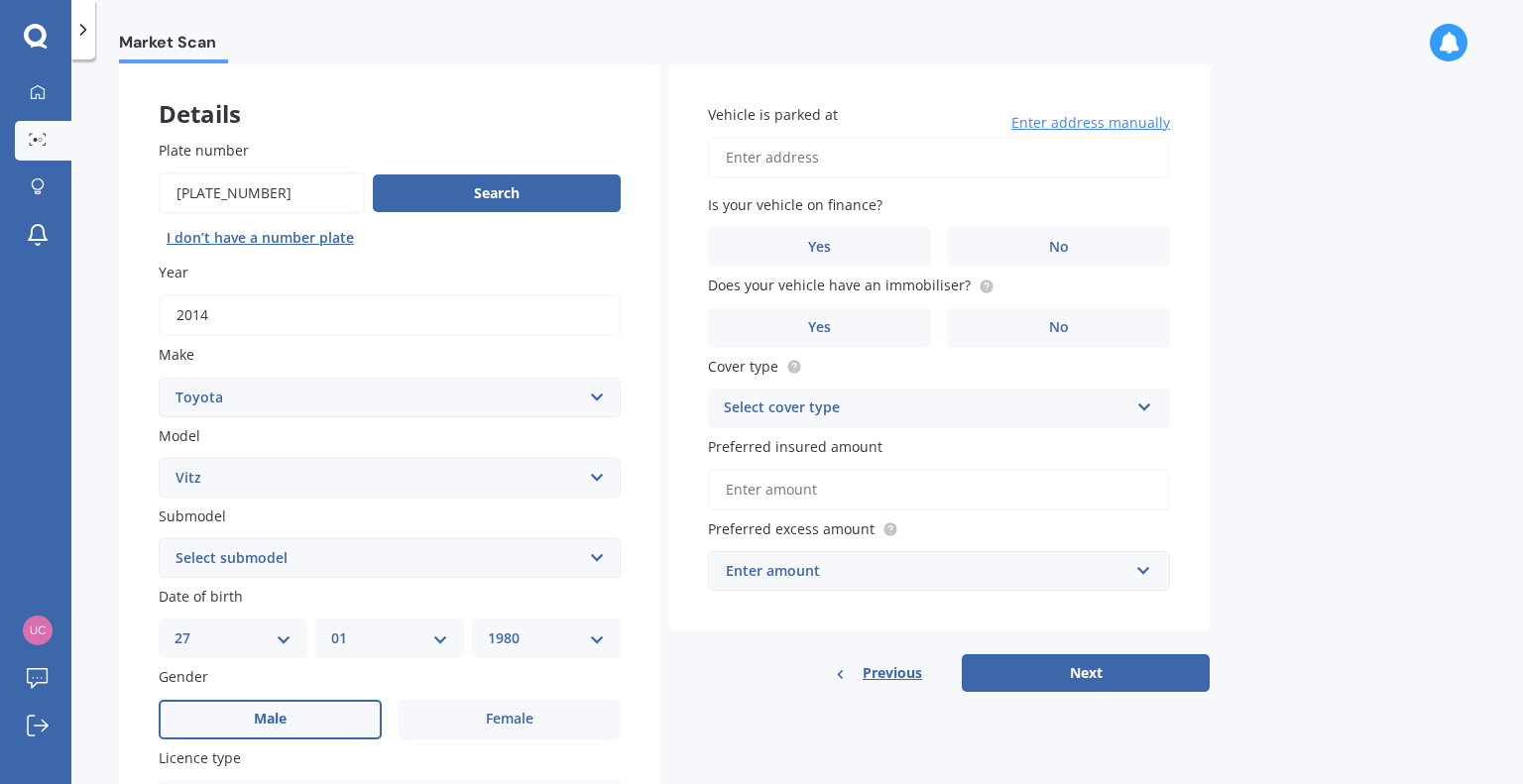 click on "Vehicle is parked at" at bounding box center [939, 158] 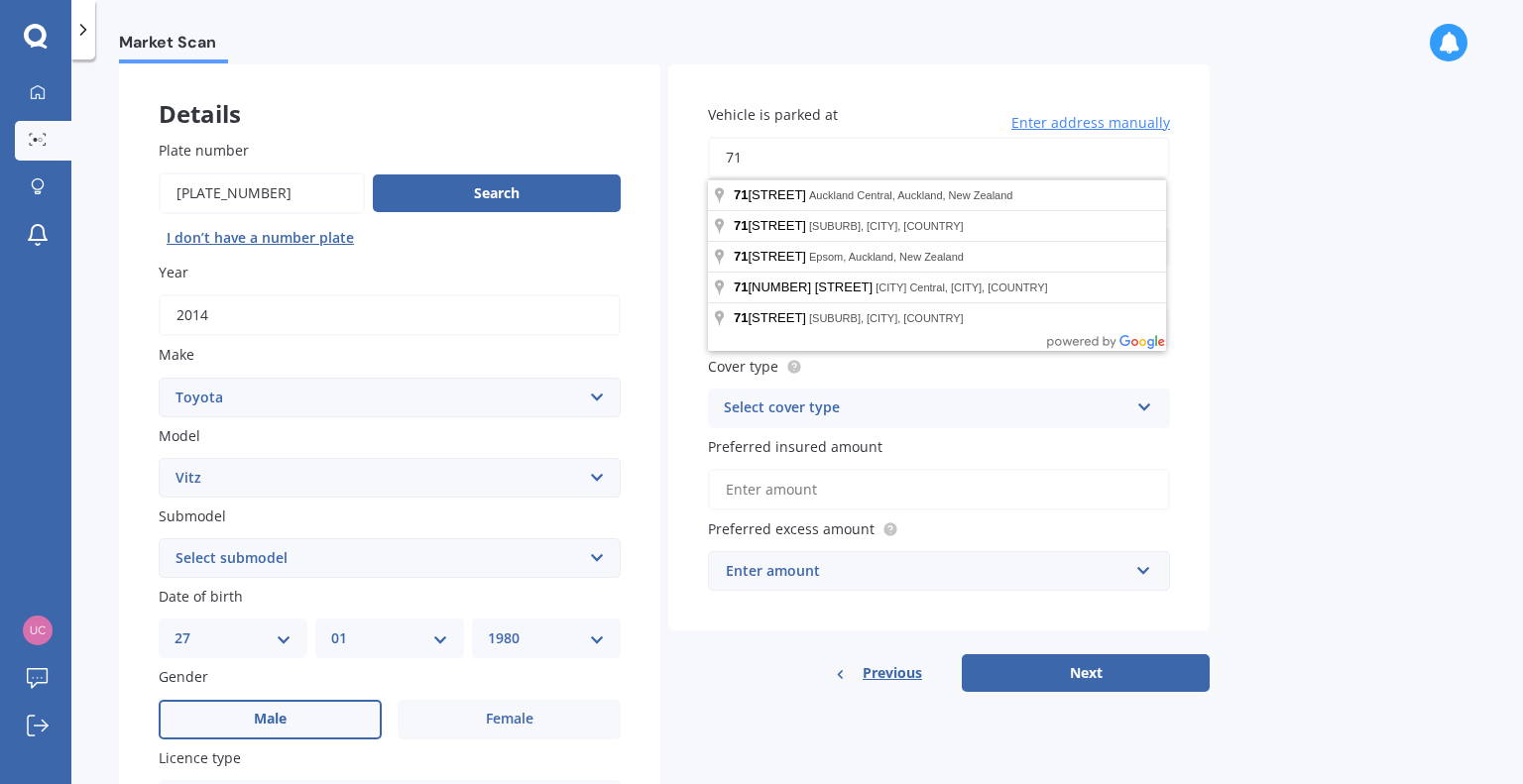 type on "[NUMBER] [STREET] [SUBURB] [CITY] [POSTAL_CODE]" 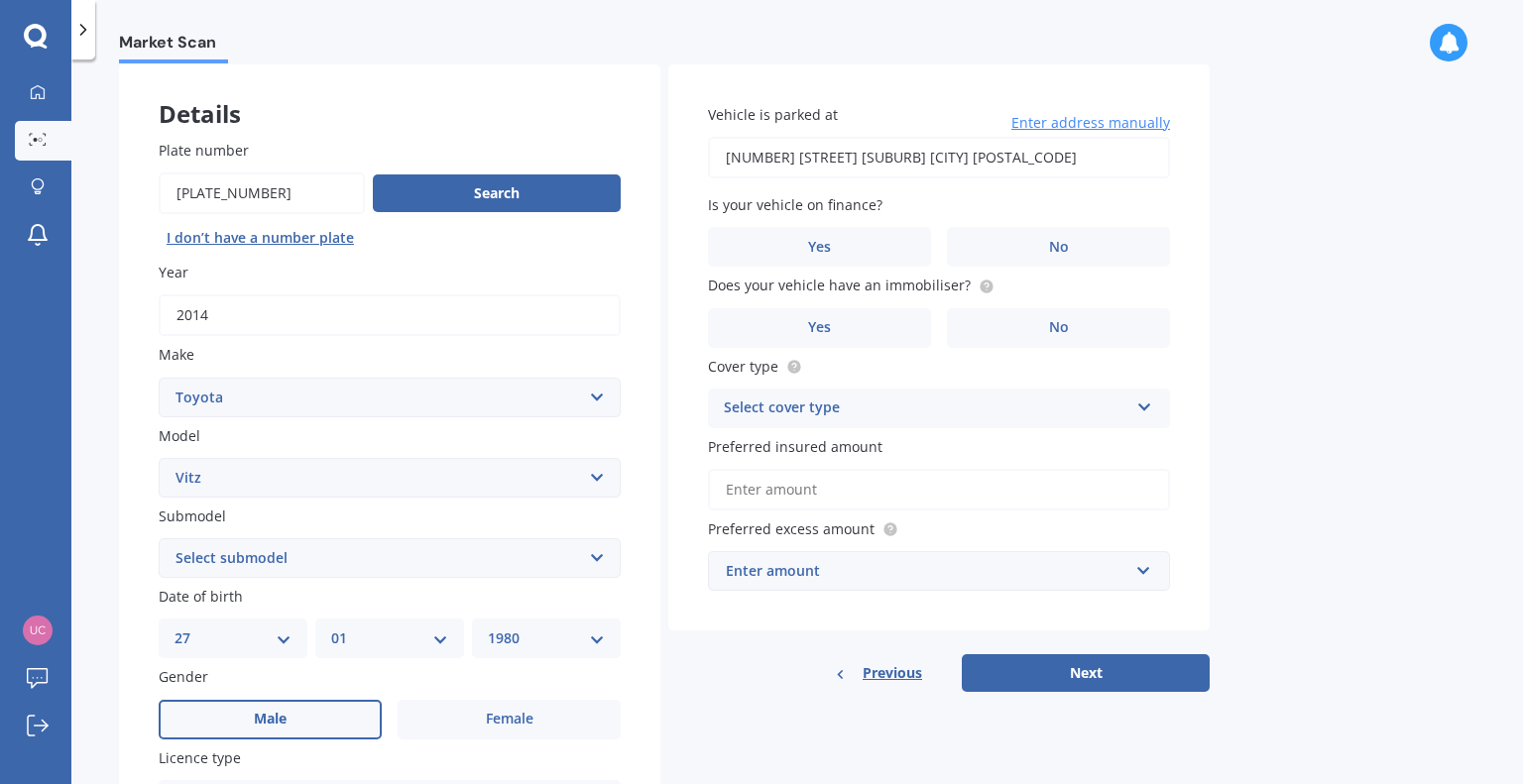 click on "Market Scan Vehicle Market Scan 70 % We just need a few more details to provide an accurate quote Details Plate number Search I don’t have a number plate Year 2014 Make Select make AC ALFA ROMEO ASTON MARTIN AUDI AUSTIN BEDFORD Bentley BMW BYD CADILLAC CAN-AM CHERY CHEVROLET CHRYSLER Citroen CRUISEAIR CUPRA DAEWOO DAIHATSU DAIMLER DAMON DIAHATSU DODGE EXOCET FACTORY FIVE FERRARI FIAT Fiord FLEETWOOD FORD FOTON FRASER GEELY GENESIS GEORGIE BOY GMC GREAT WALL GWM HAVAL HILLMAN HINO HOLDEN HOLIDAY RAMBLER HONDA HUMMER HYUNDAI INFINITI ISUZU IVECO JAC JAECOO JAGUAR JEEP KGM KIA LADA LAMBORGHINI LANCIA LANDROVER LDV LEXUS LINCOLN LOTUS LUNAR M.G M.G. MAHINDRA MASERATI MAZDA MCLAREN MERCEDES AMG Mercedes Benz MERCEDES-AMG MERCURY MINI MITSUBISHI MORGAN MORRIS NEWMAR NISSAN OMODA OPEL OXFORD PEUGEOT Plymouth Polestar PONTIAC PORSCHE PROTON RAM Range Rover Rayne RENAULT ROLLS ROYCE ROVER SAAB SATURN SEAT SHELBY SKODA SMART SSANGYONG SUBARU SUZUKI TATA TESLA TIFFIN Toyota TRIUMPH TVR Vauxhall VOLKSWAGEN VOLVO ZX 86" at bounding box center (797, 425) 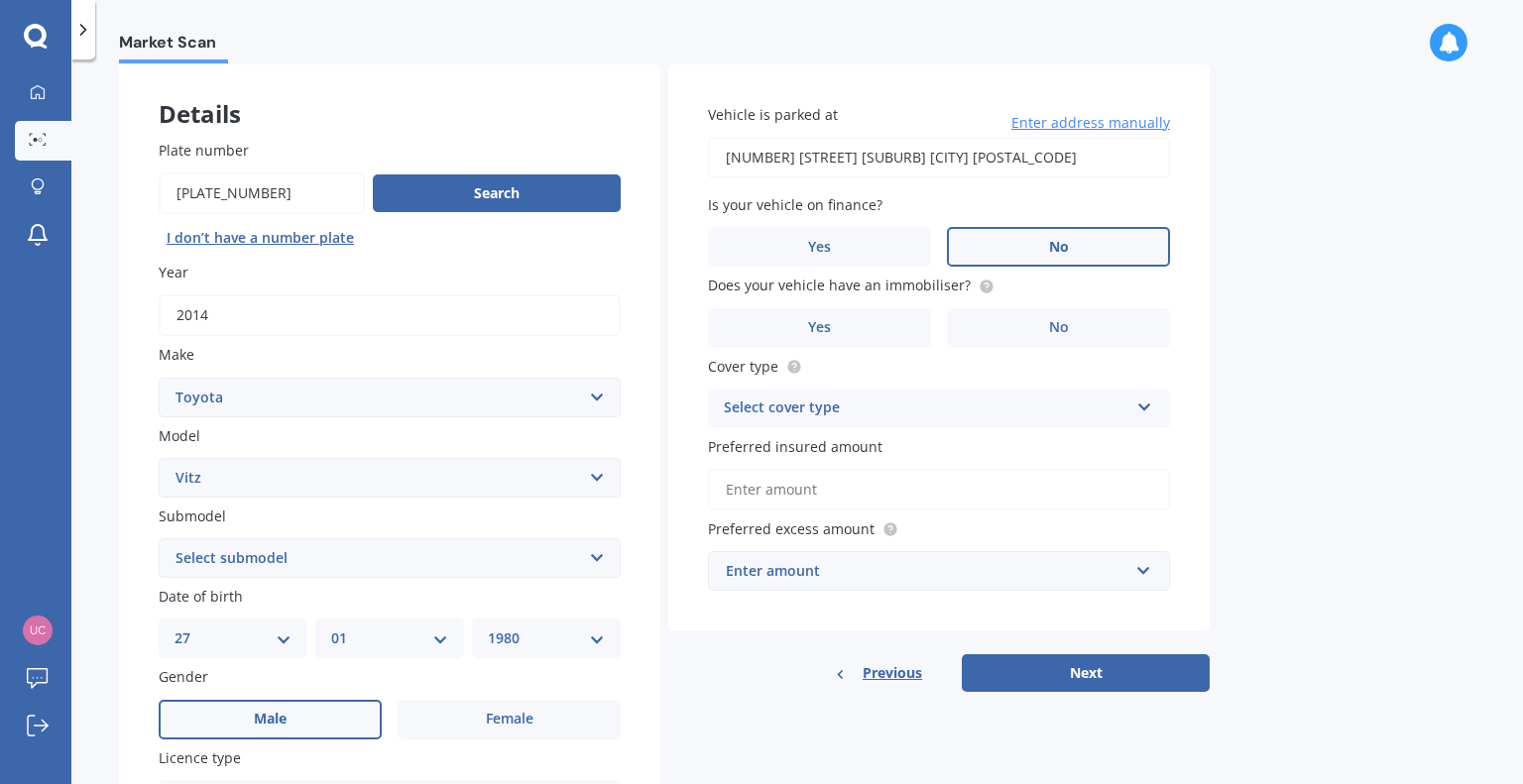 click on "No" at bounding box center [509, 720] 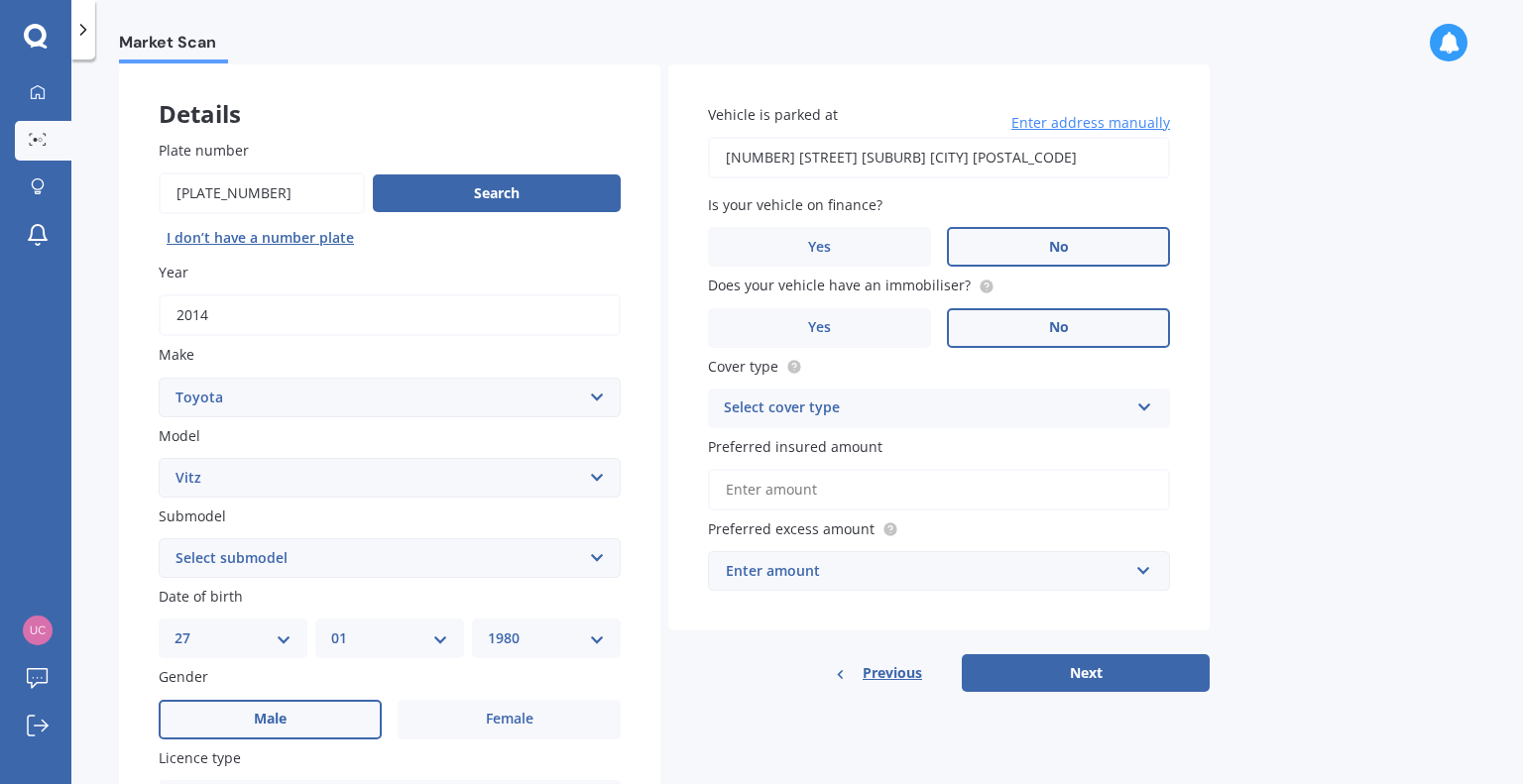 click on "No" at bounding box center (509, 720) 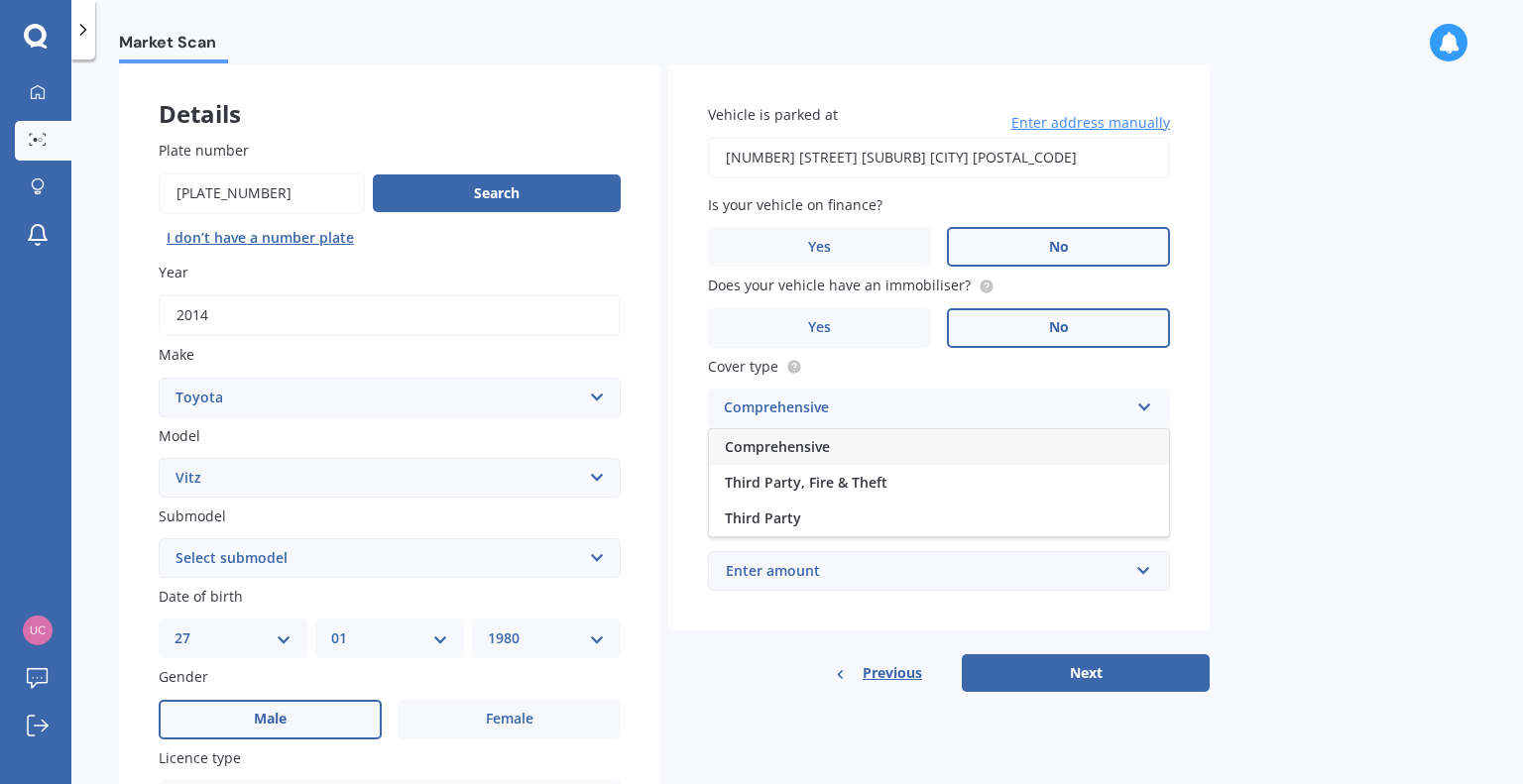 click on "Comprehensive" at bounding box center (939, 447) 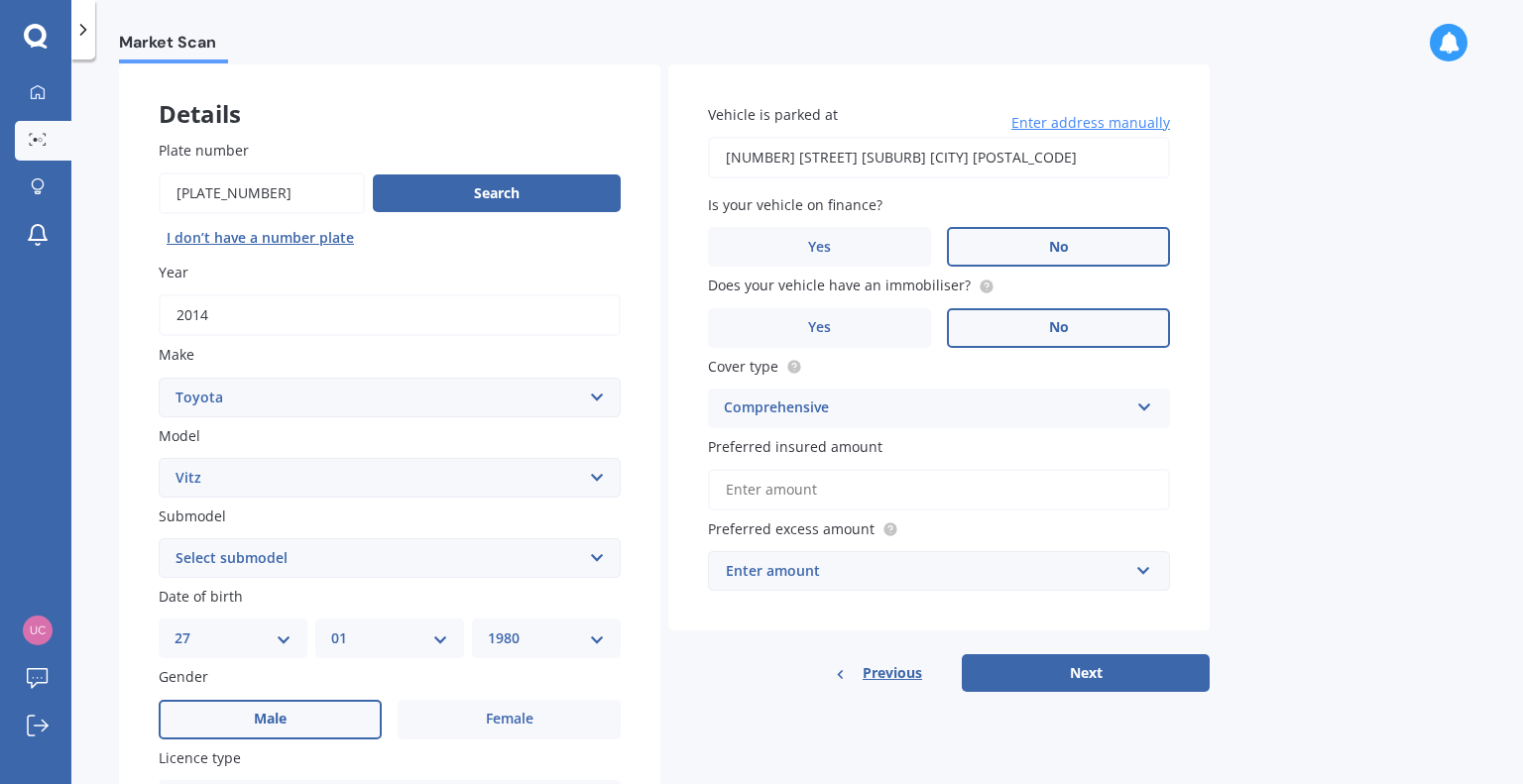 click on "Preferred insured amount" at bounding box center [939, 490] 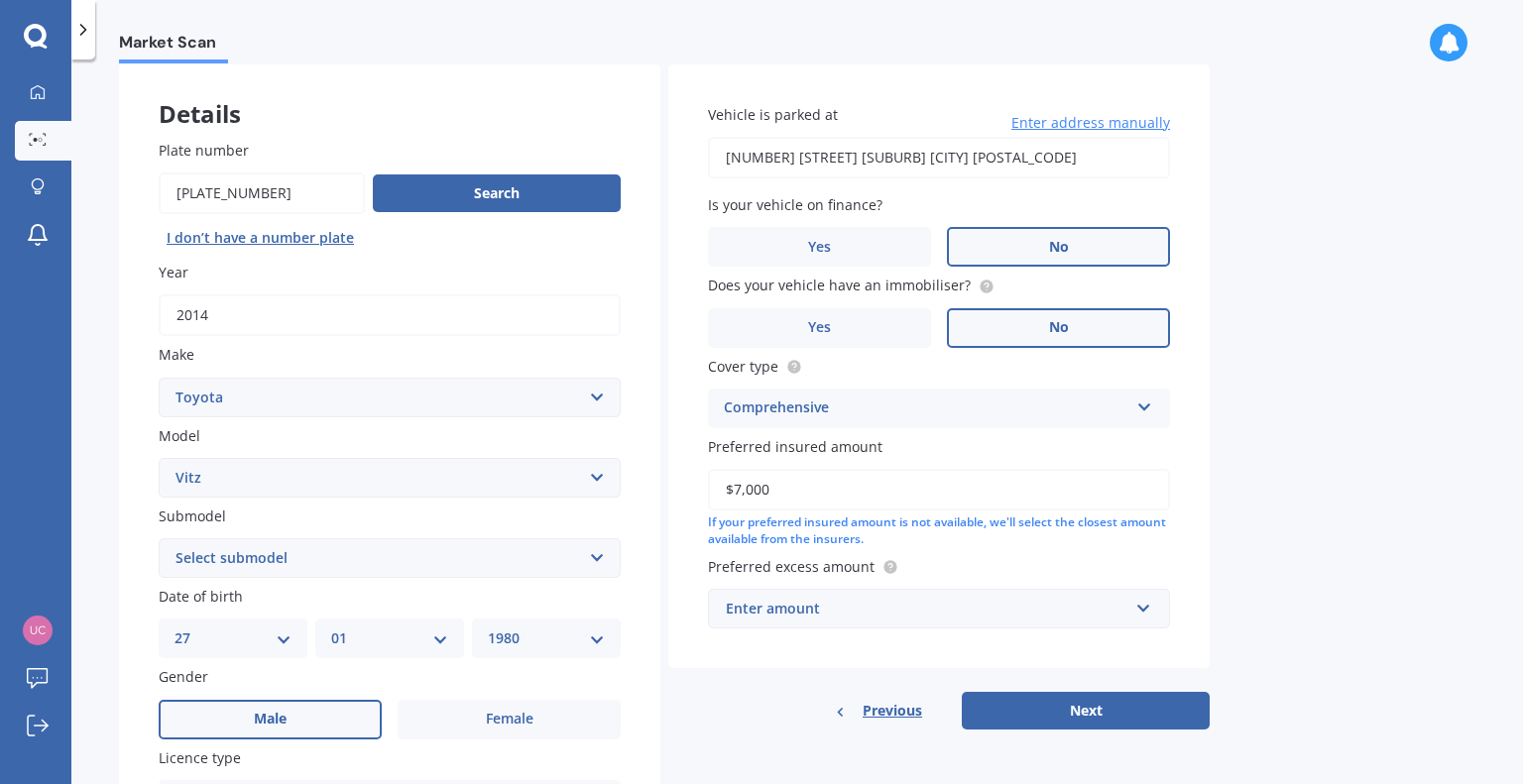 type on "$7,000" 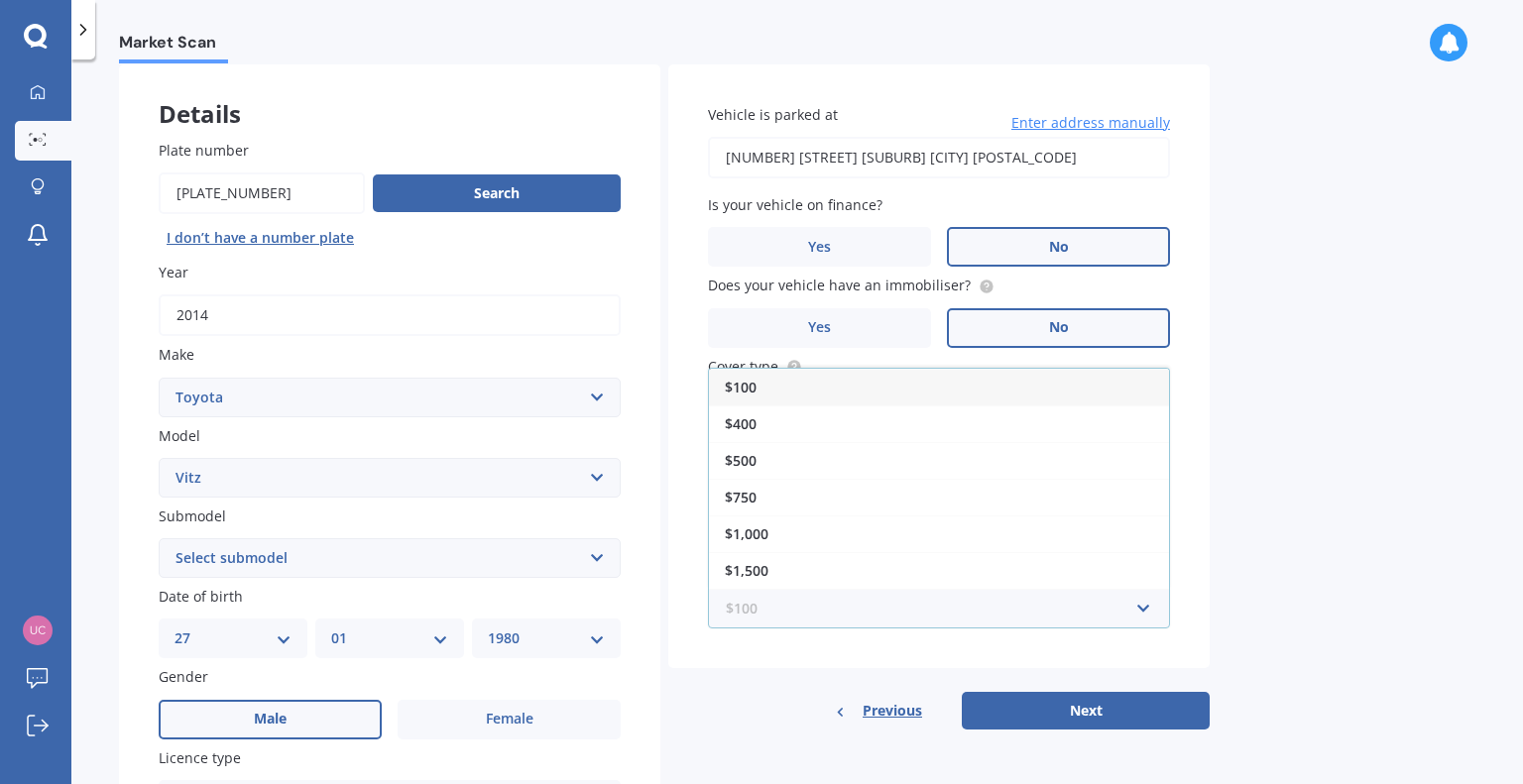 scroll, scrollTop: 34, scrollLeft: 0, axis: vertical 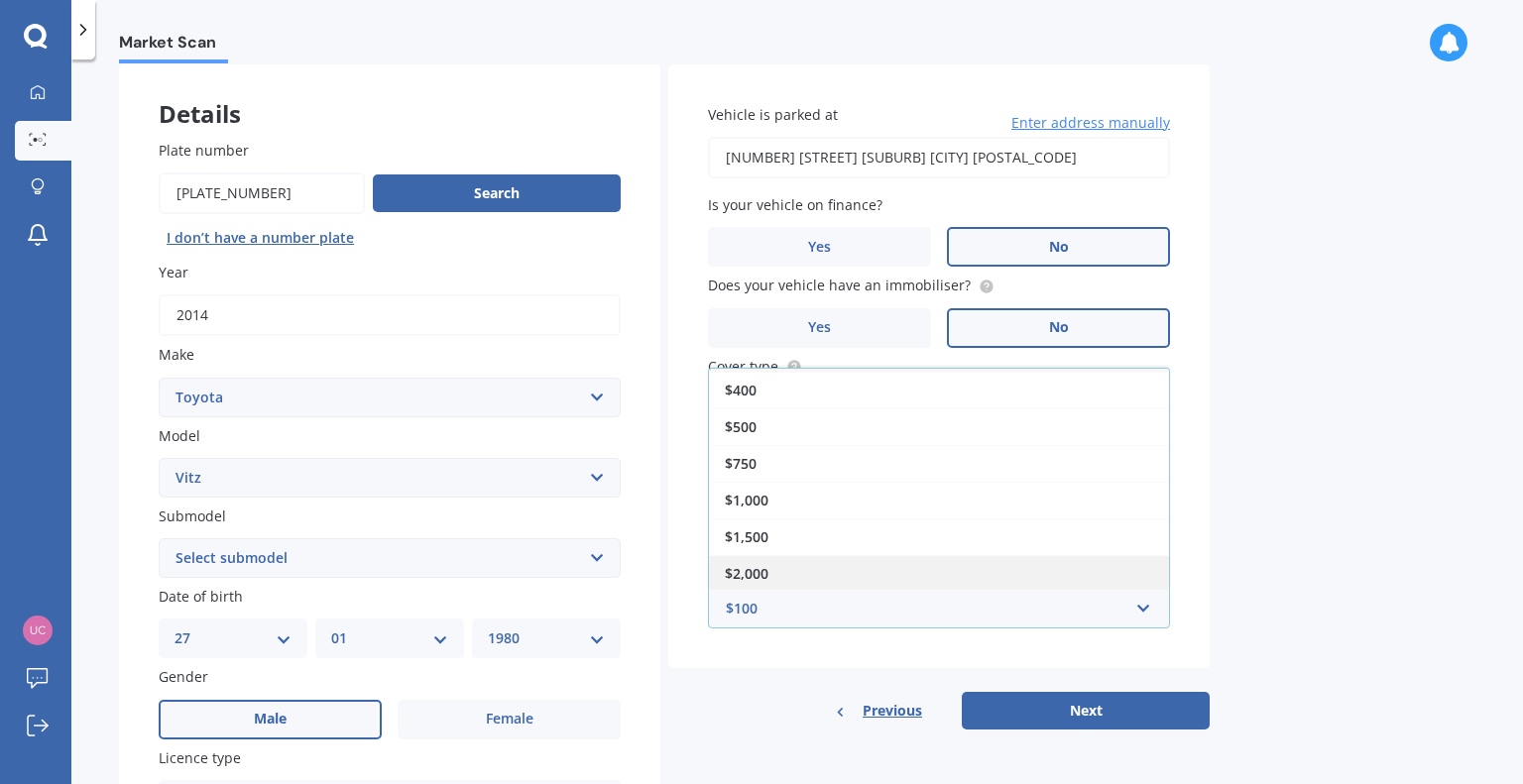 click on "$2,000" at bounding box center (939, 573) 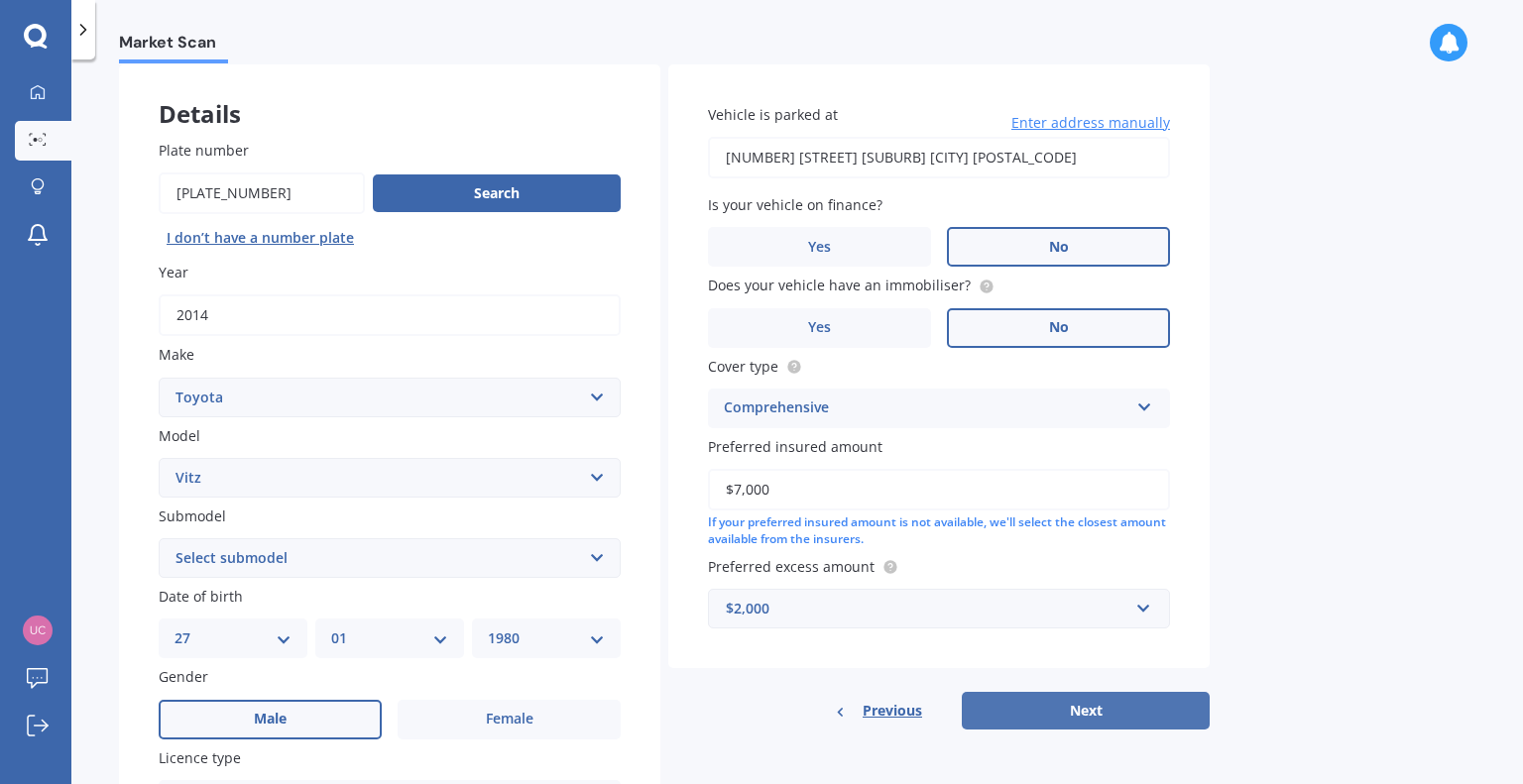 click on "Next" at bounding box center [1086, 711] 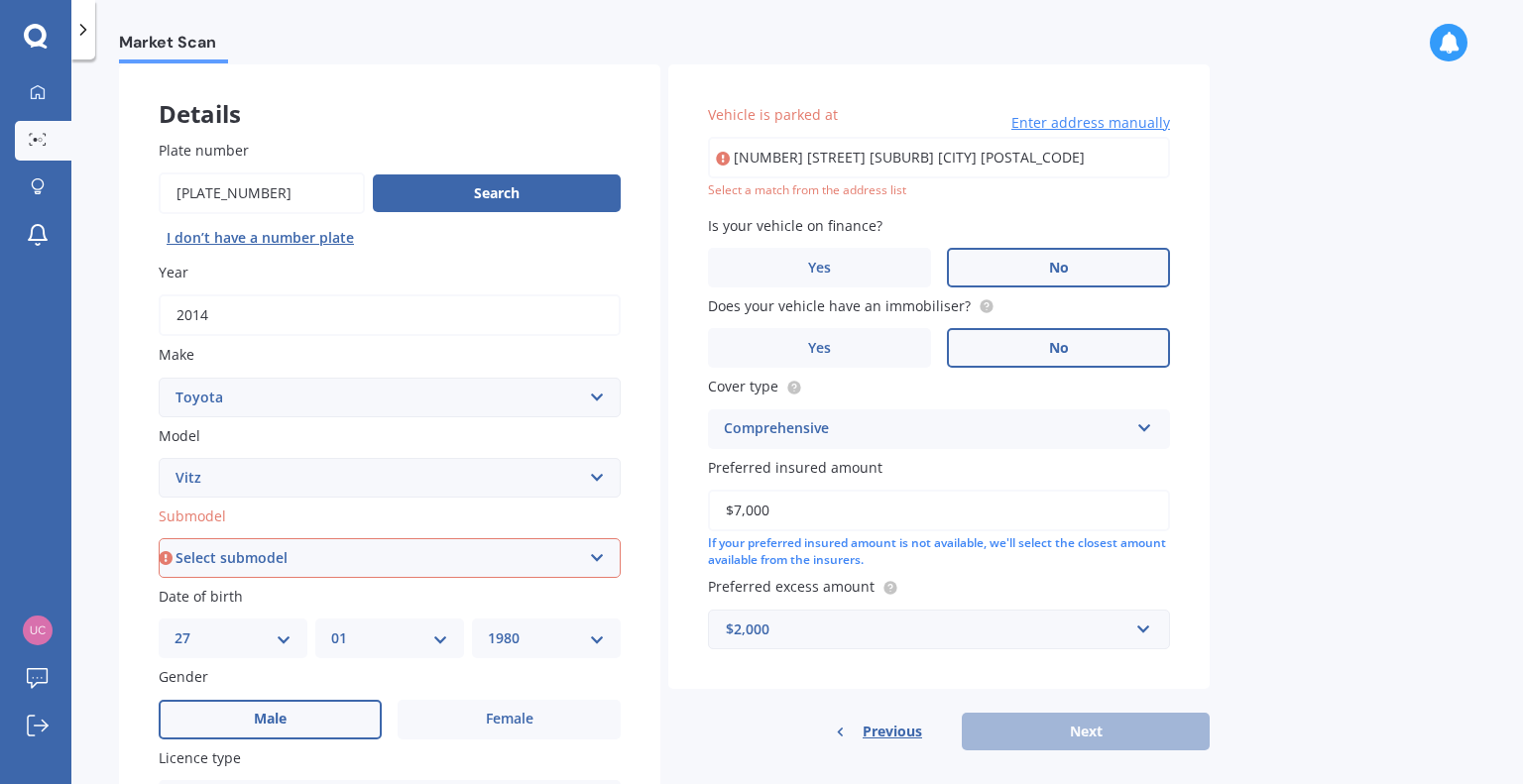 click on "Select submodel (All) Hybrid RS RS Turbo" at bounding box center (390, 558) 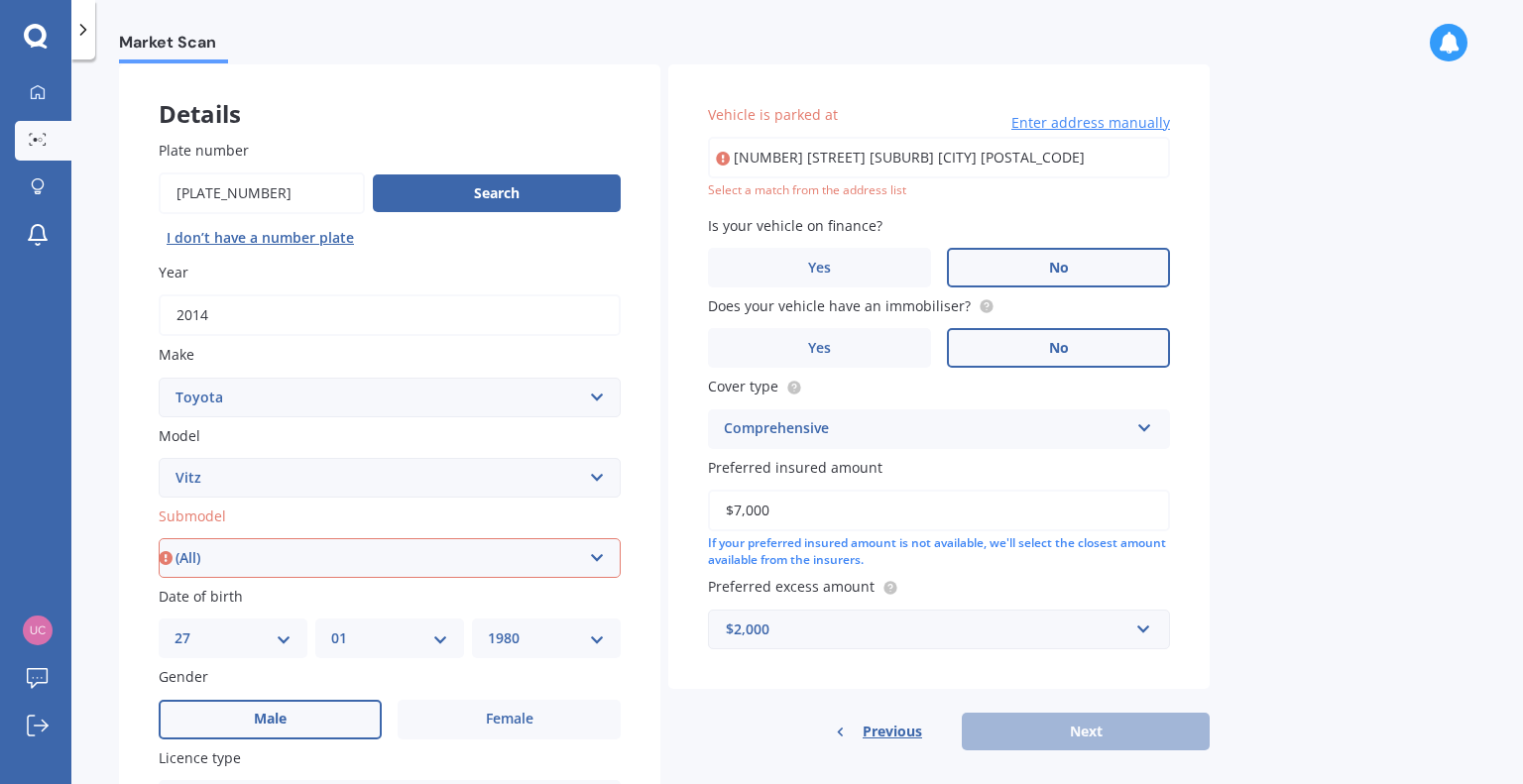 click on "Select submodel (All) Hybrid RS RS Turbo" at bounding box center [390, 558] 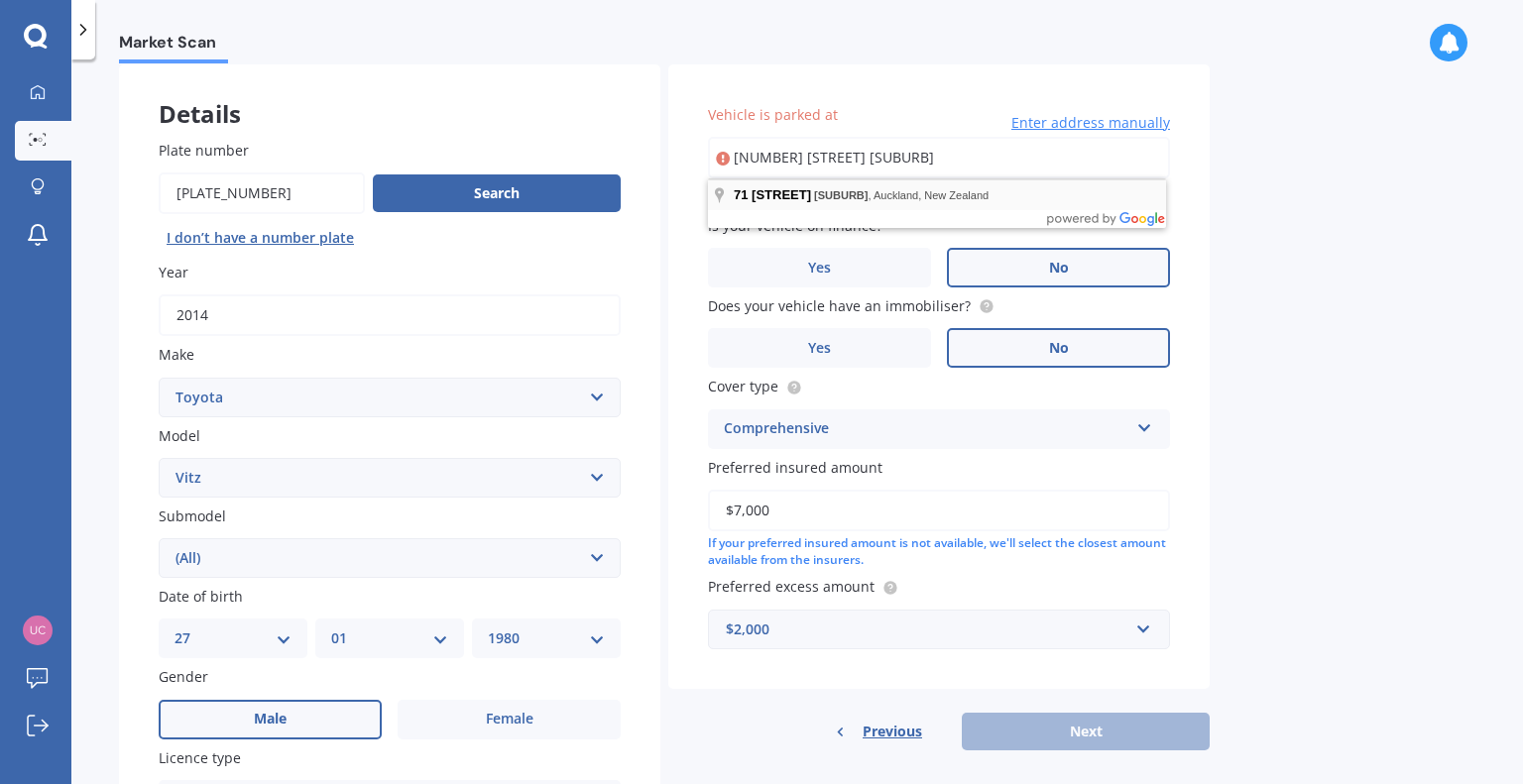 type on "[NUMBER] [STREET] [SUBURB]" 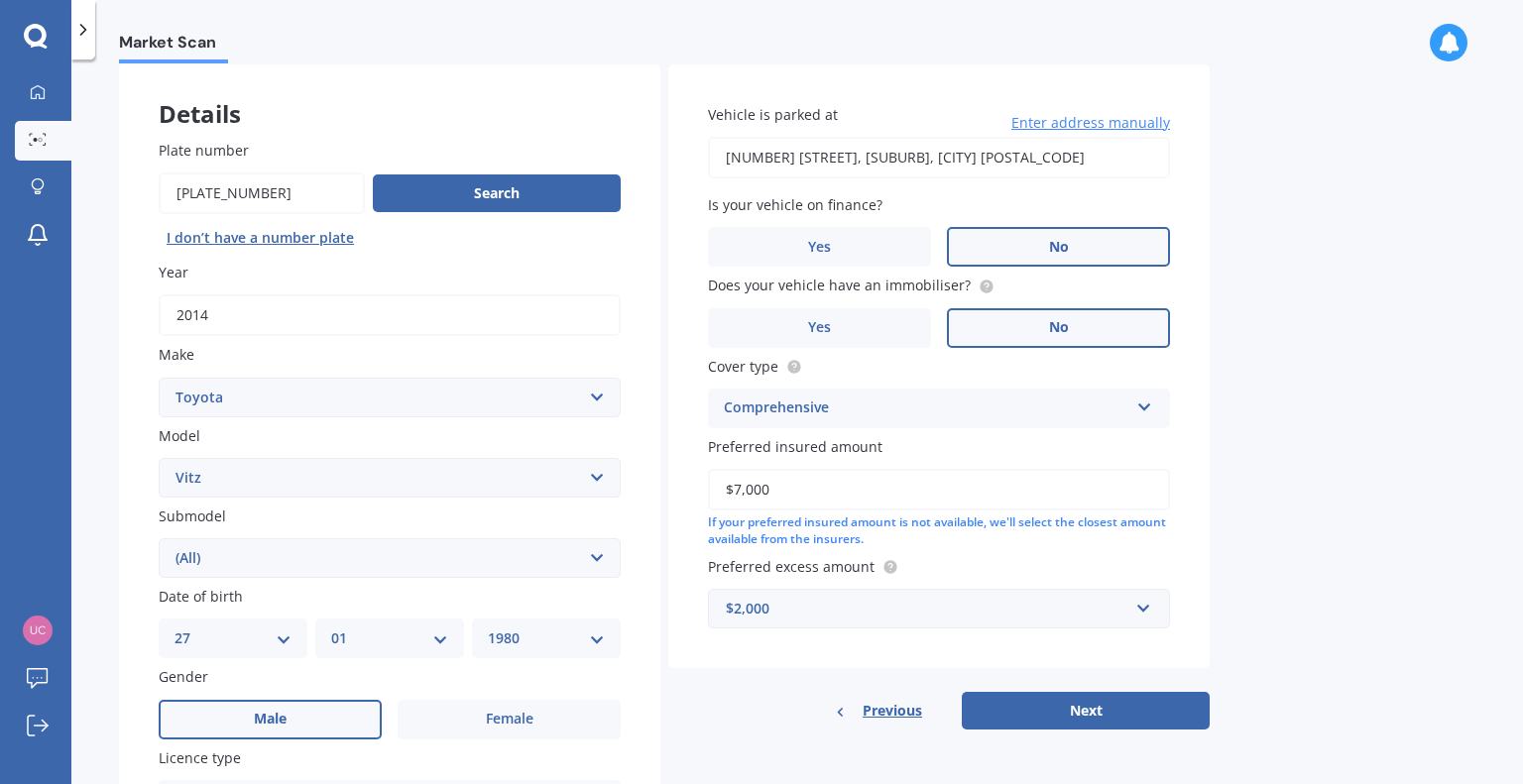 click on "Select submodel (All) Hybrid RS RS Turbo" at bounding box center [390, 558] 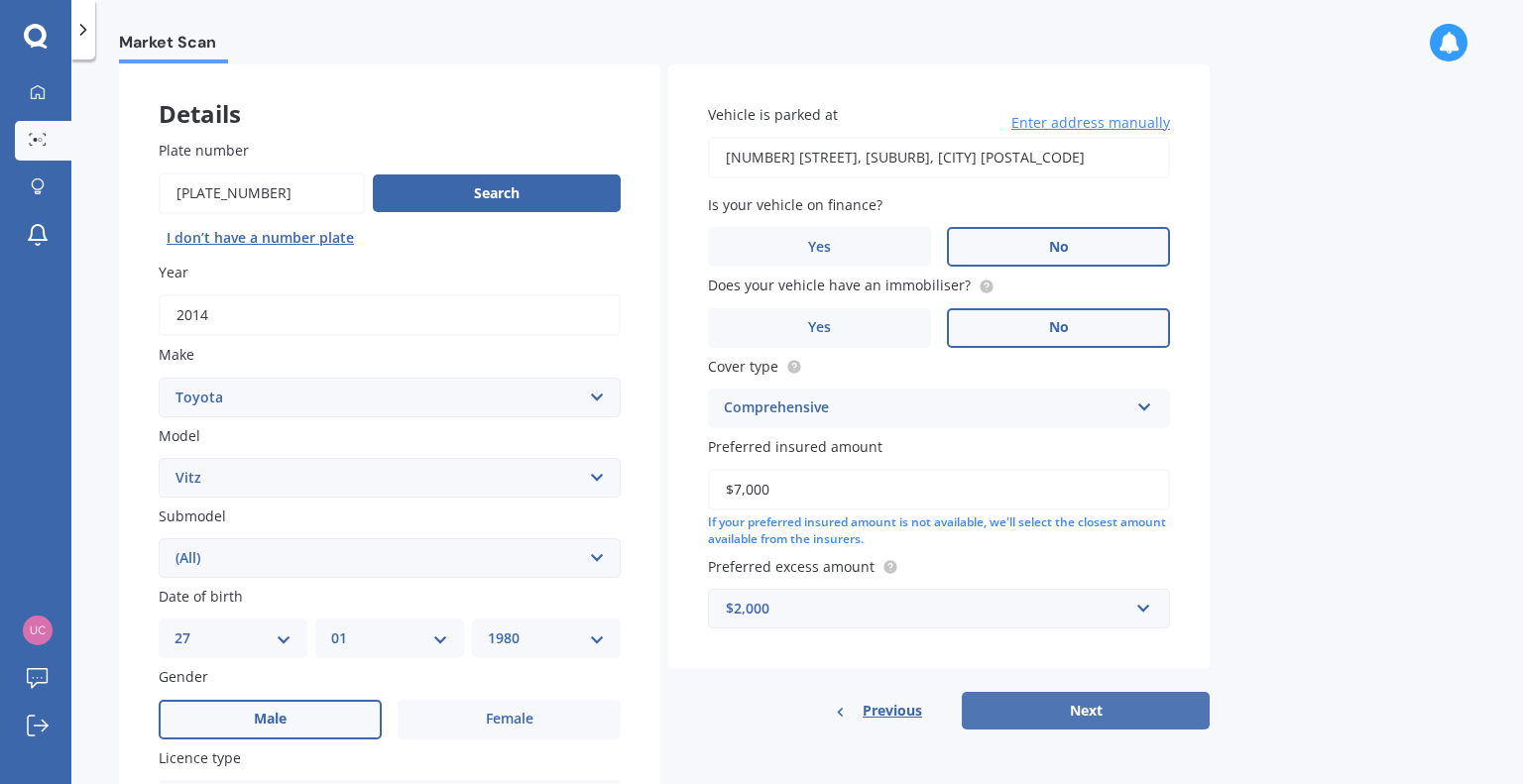 click on "Next" at bounding box center (1086, 711) 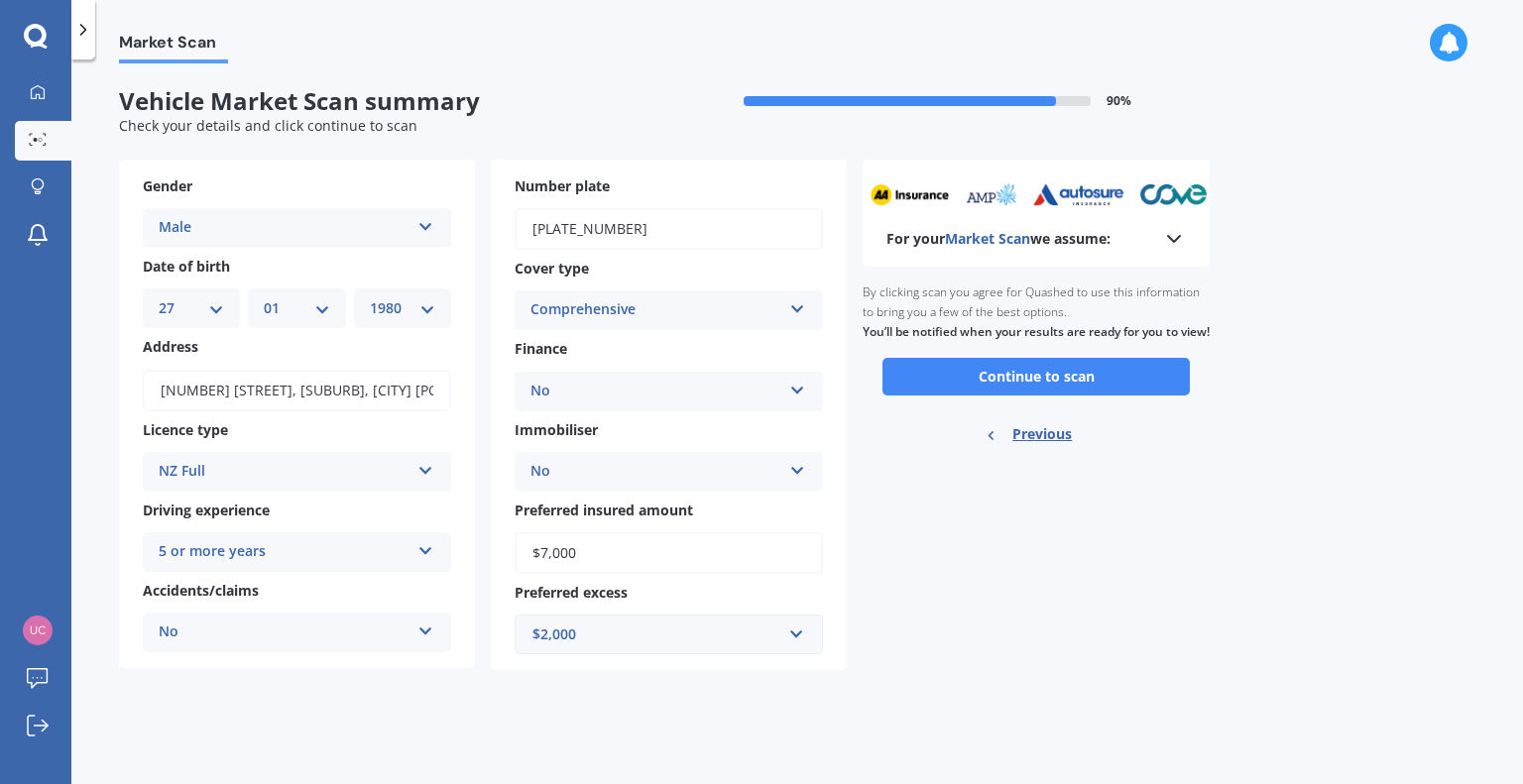 scroll, scrollTop: 0, scrollLeft: 0, axis: both 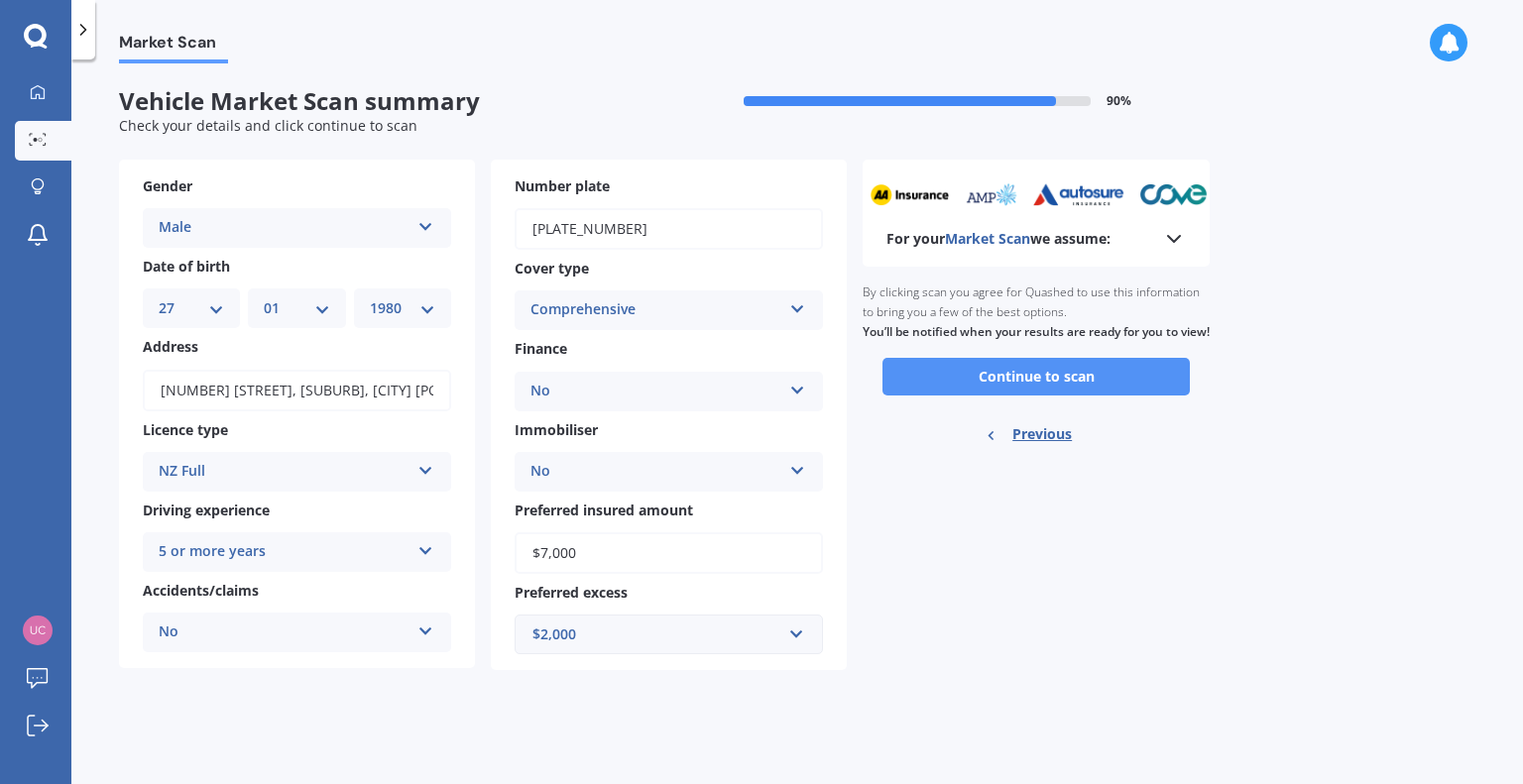 click on "Continue to scan" at bounding box center [1036, 377] 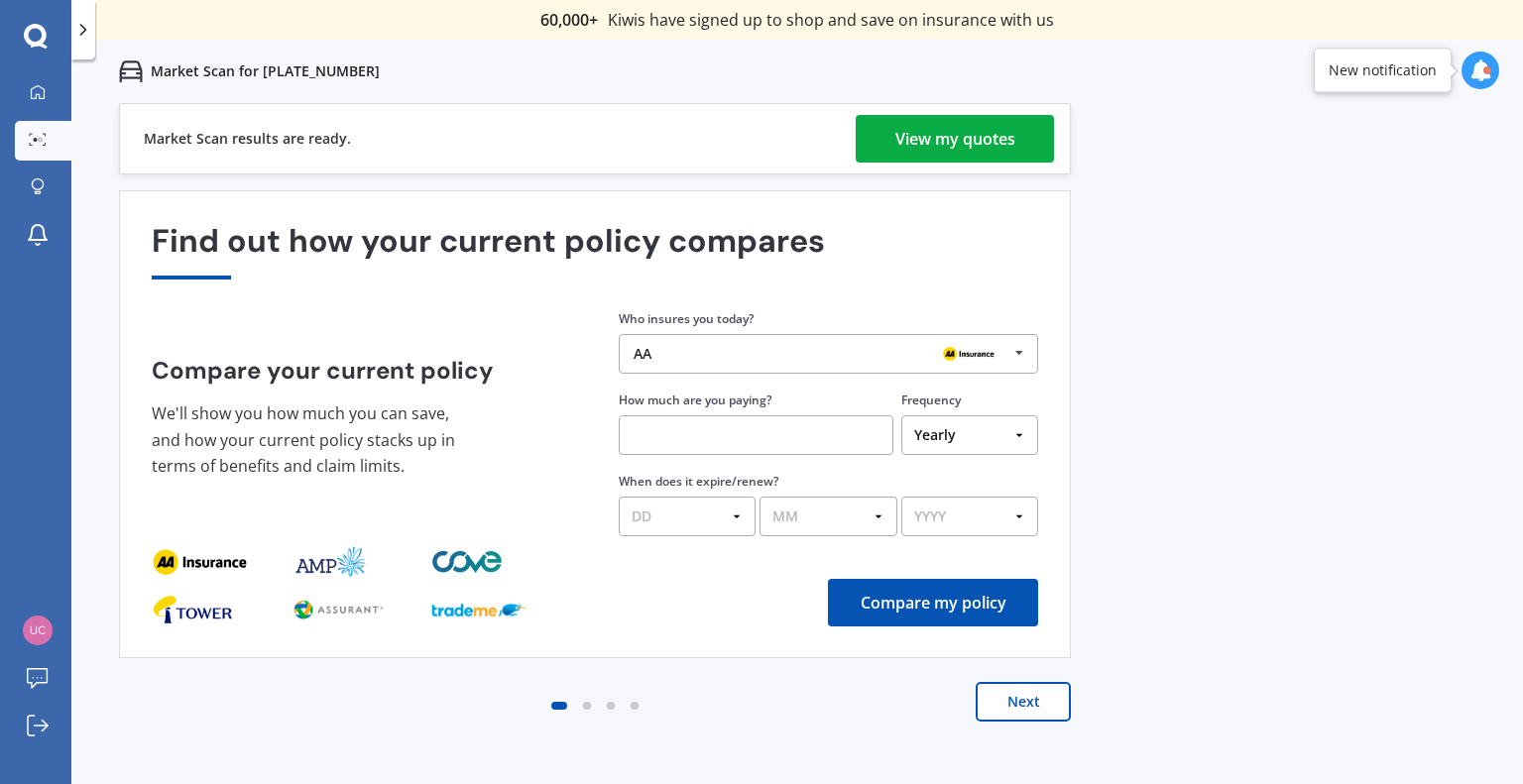 click on "View my quotes" at bounding box center (955, 139) 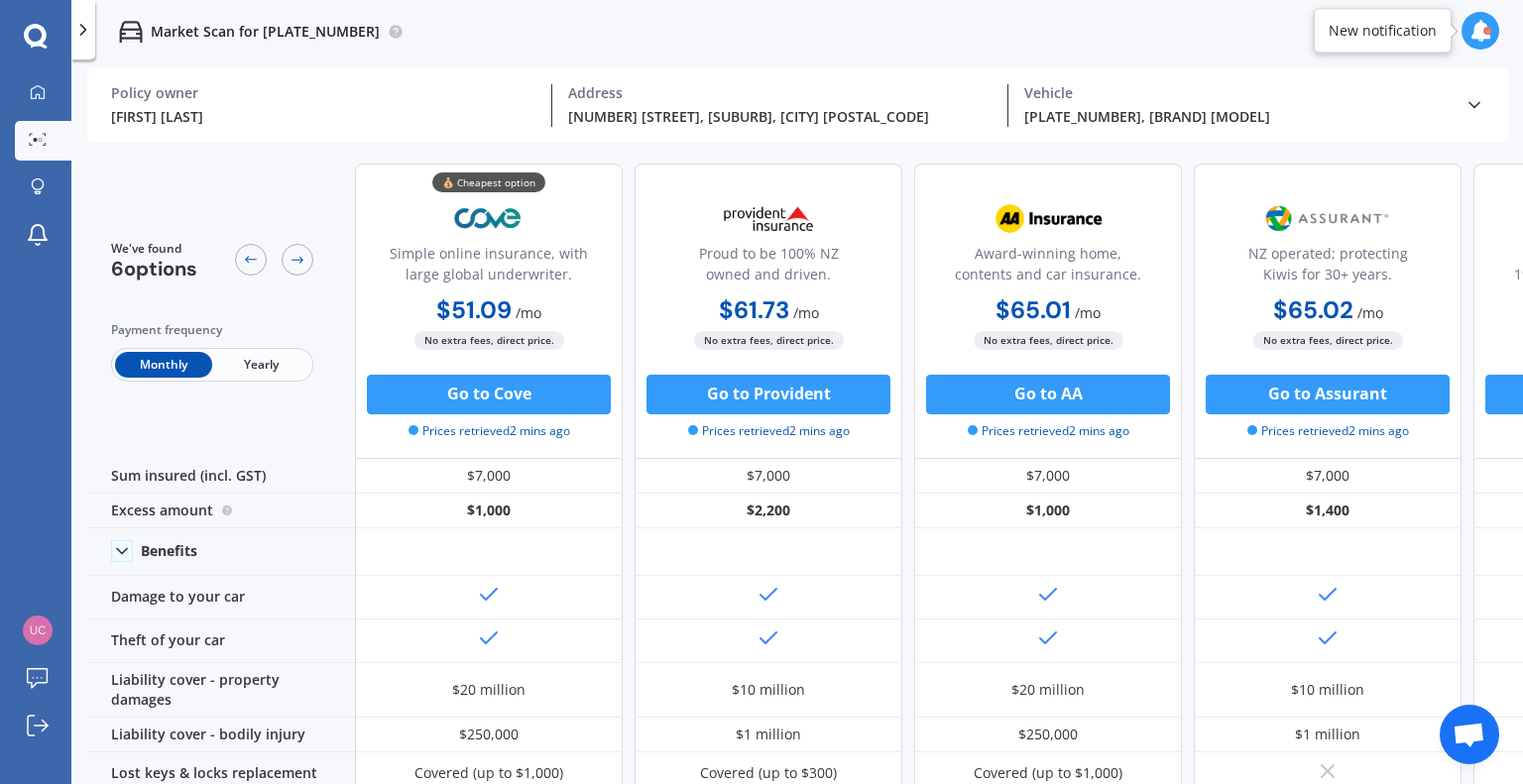scroll, scrollTop: 549, scrollLeft: 0, axis: vertical 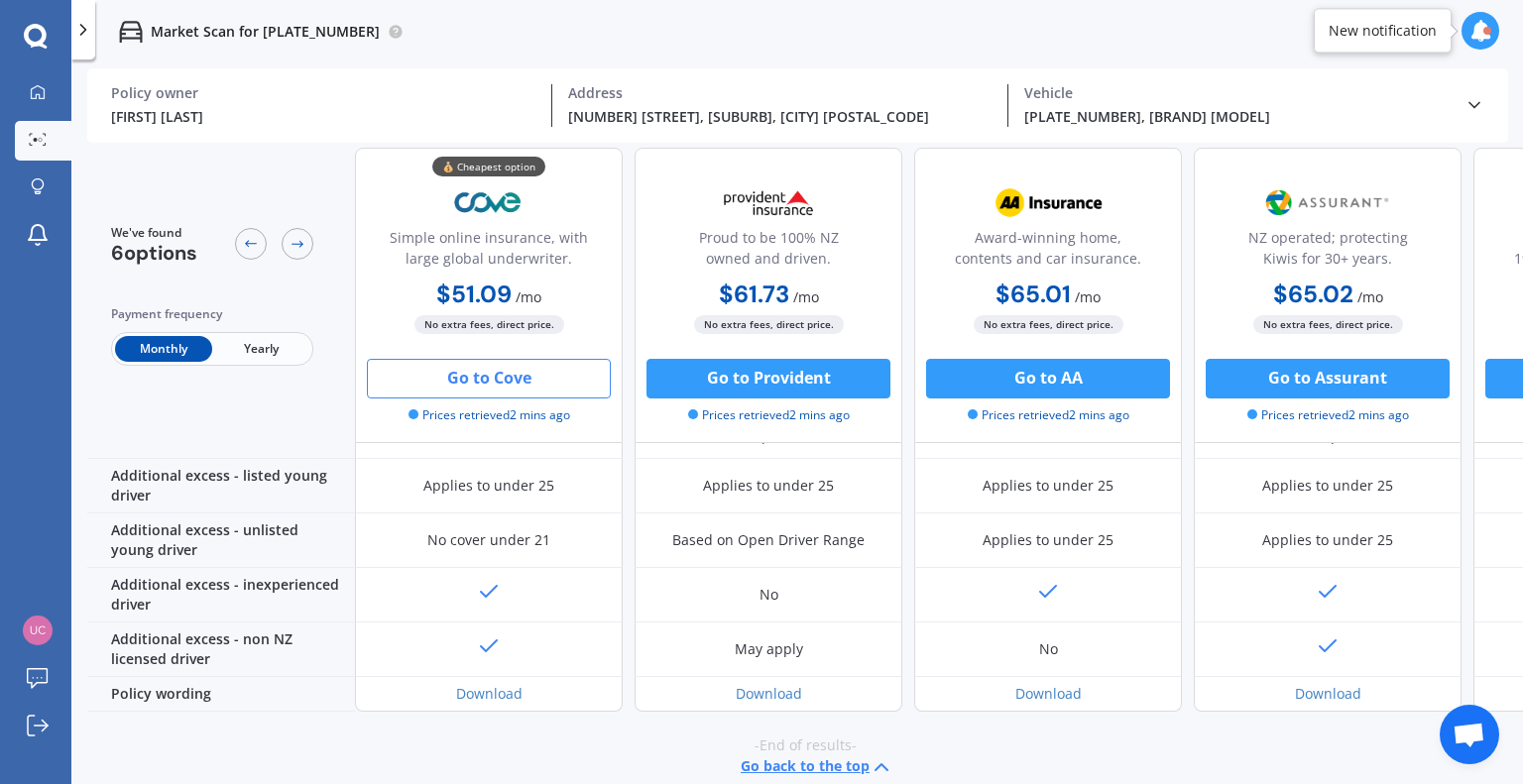 click on "Go to Cove" at bounding box center [489, 379] 